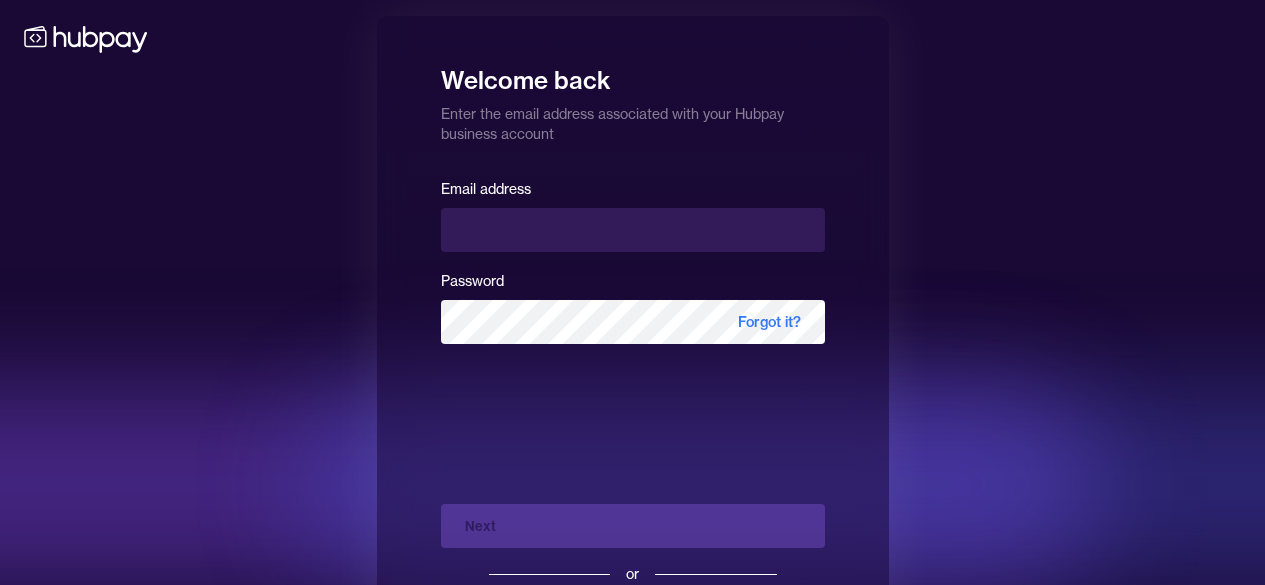 scroll, scrollTop: 0, scrollLeft: 0, axis: both 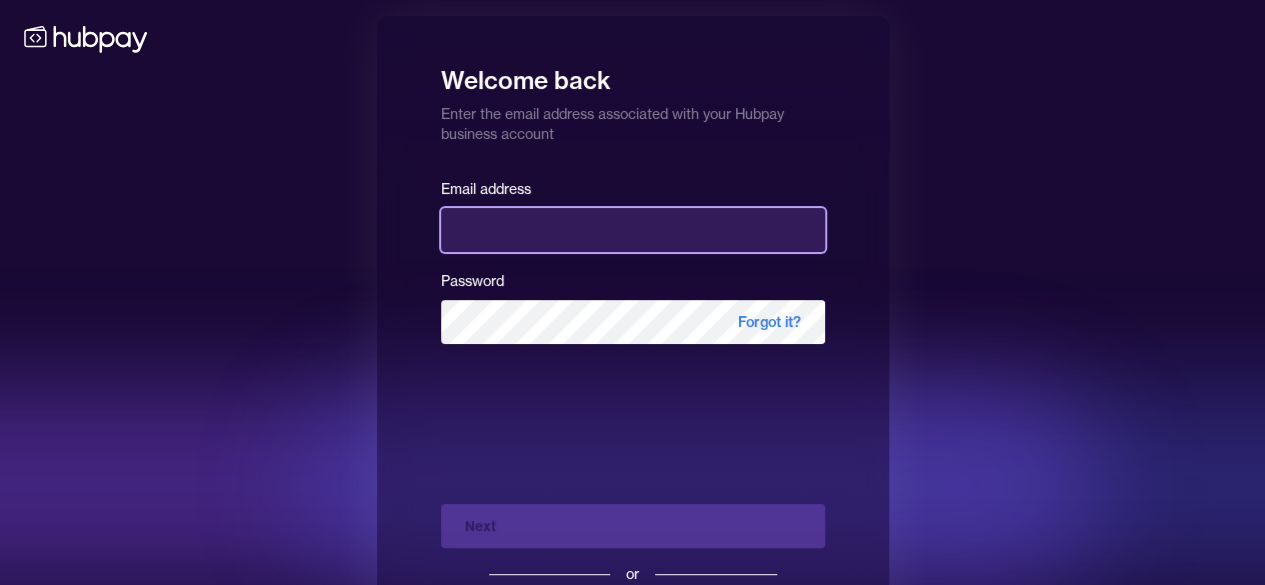 type on "**********" 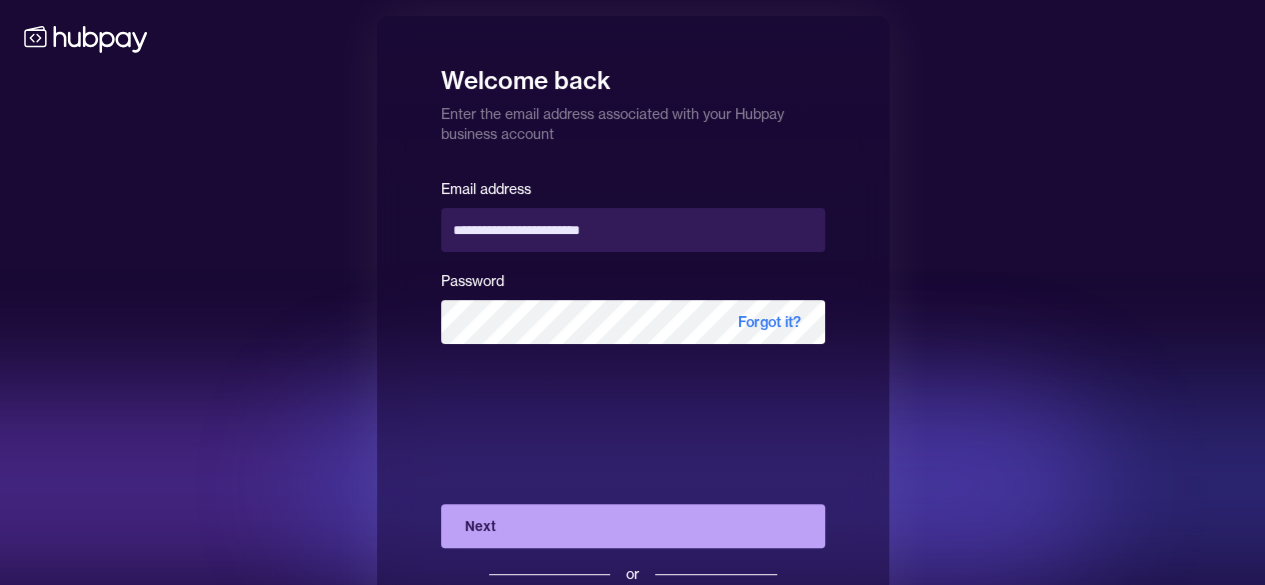 click on "Next" at bounding box center [633, 526] 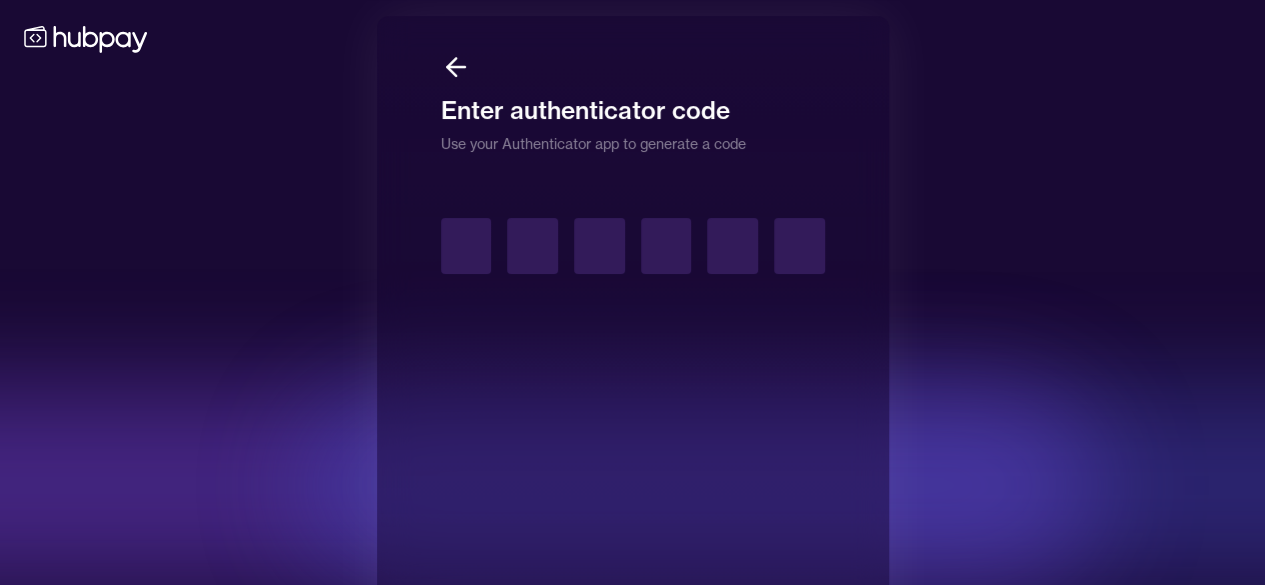 type on "*" 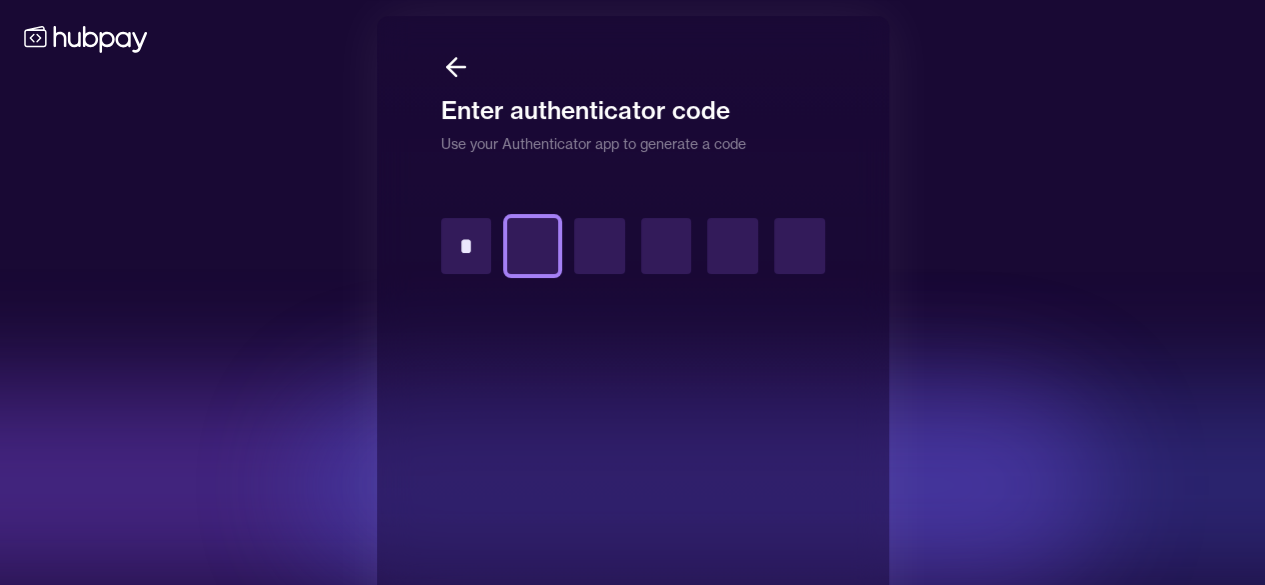 type on "*" 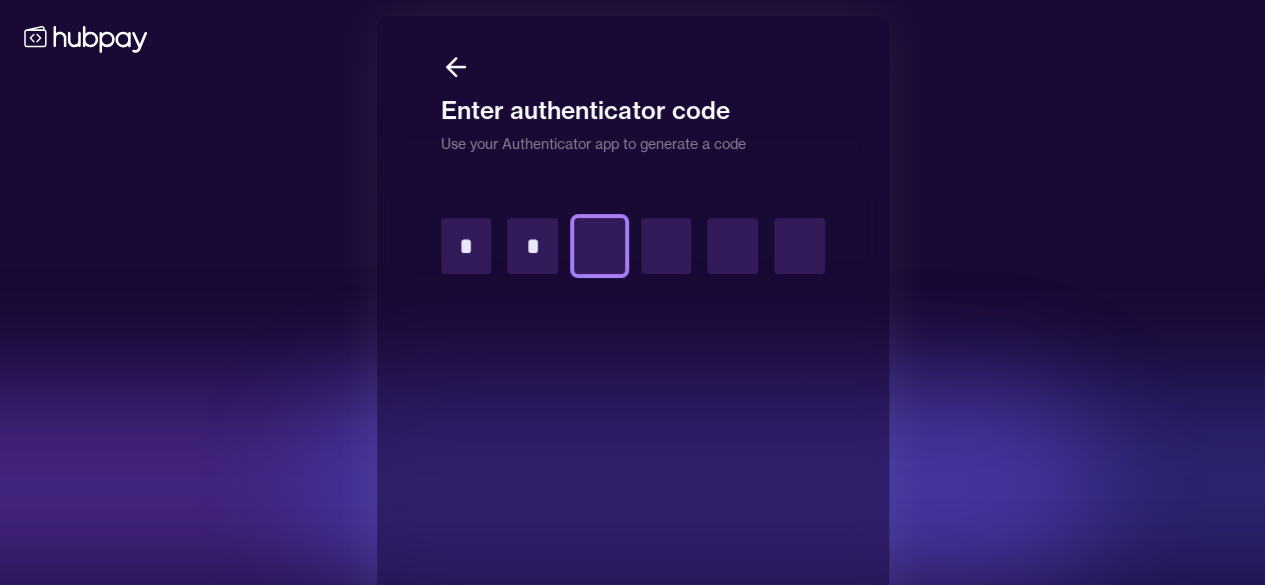 type on "*" 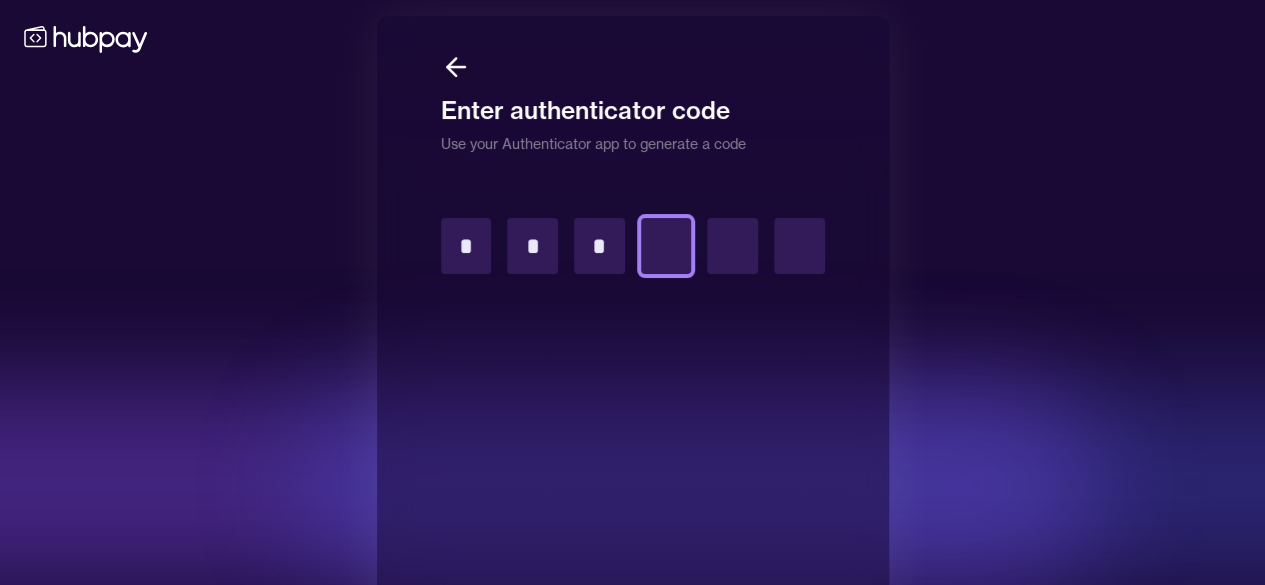 type on "*" 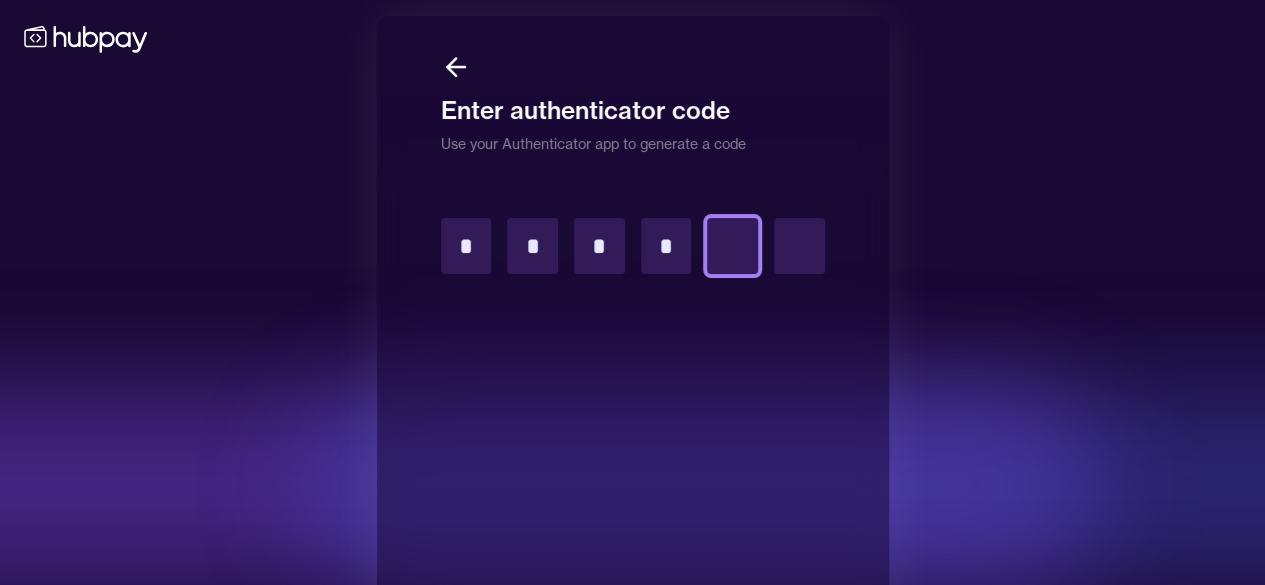 type on "*" 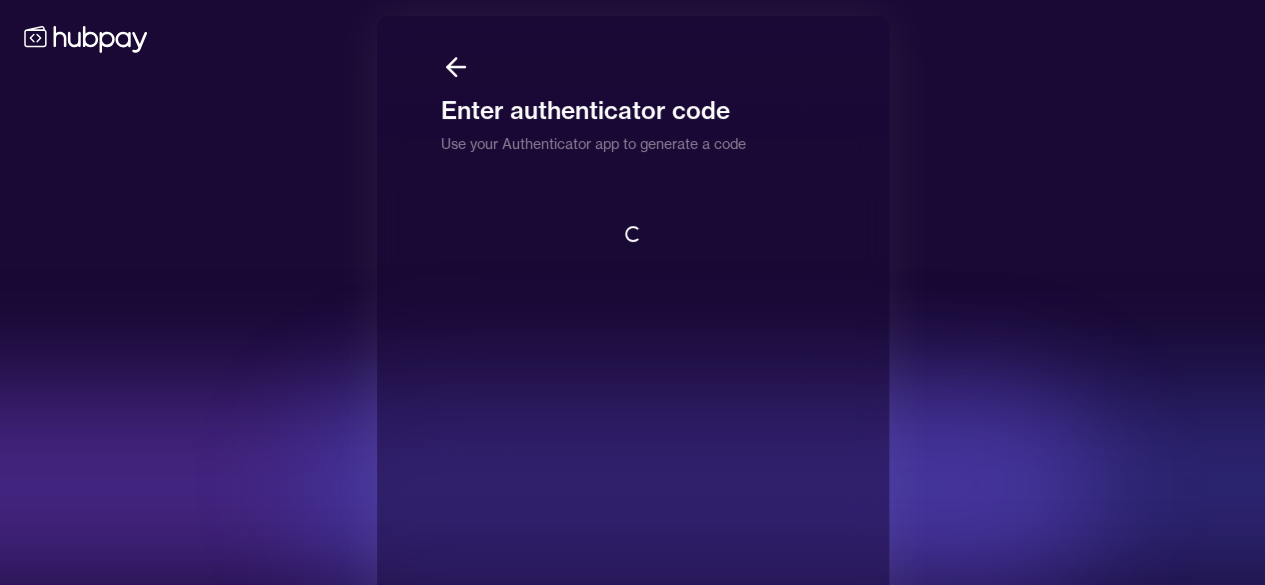 scroll, scrollTop: 2, scrollLeft: 0, axis: vertical 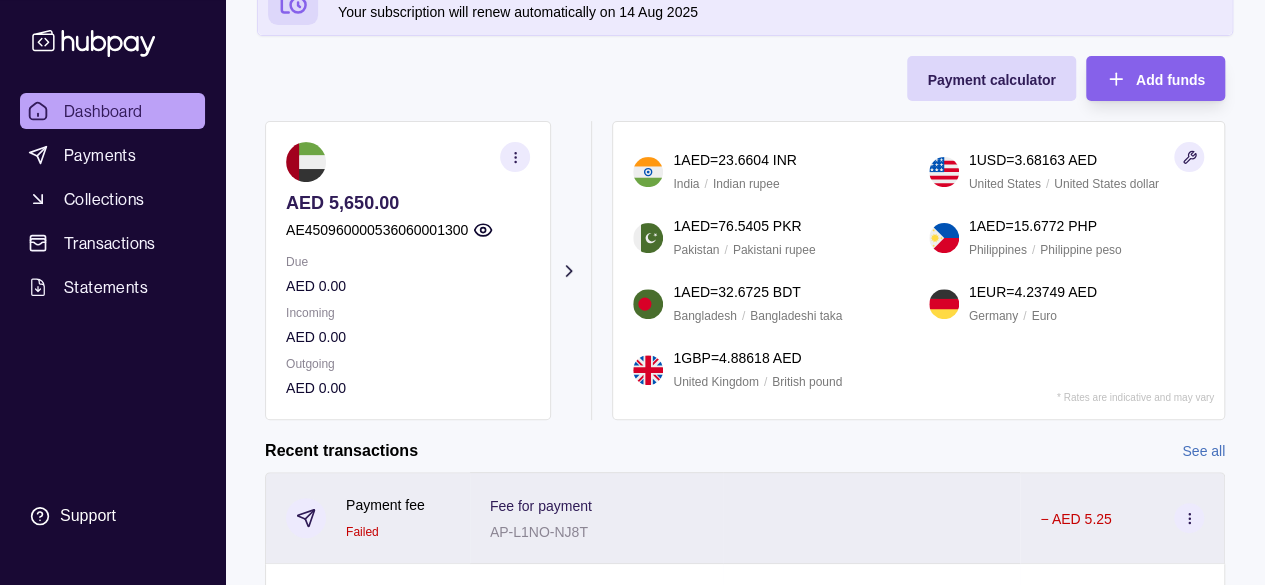 click 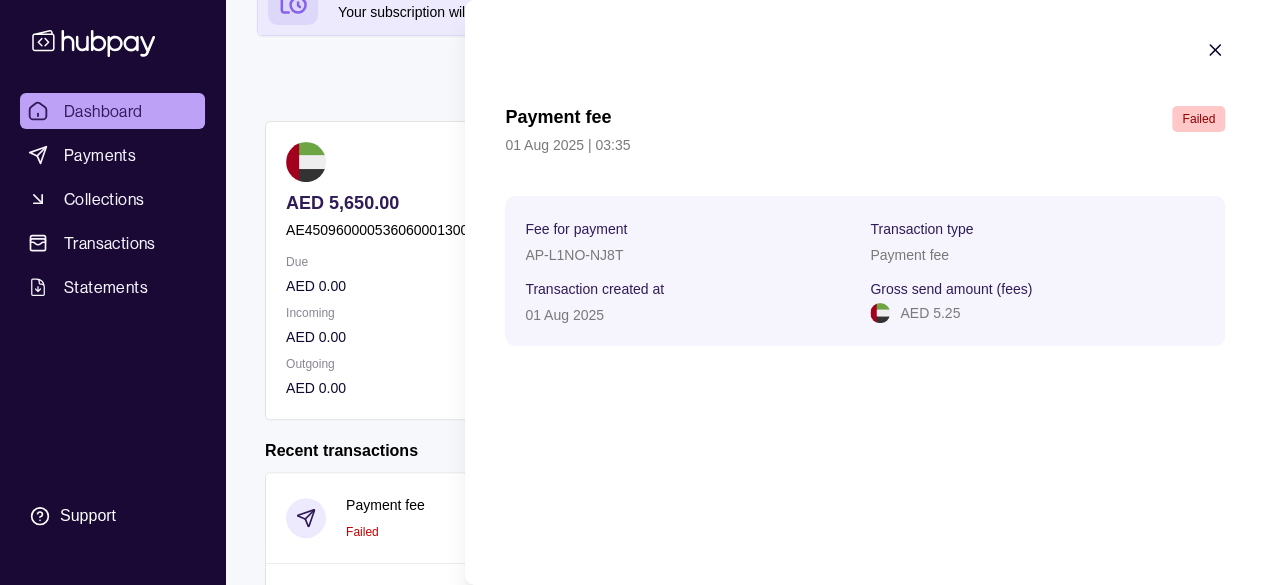 click 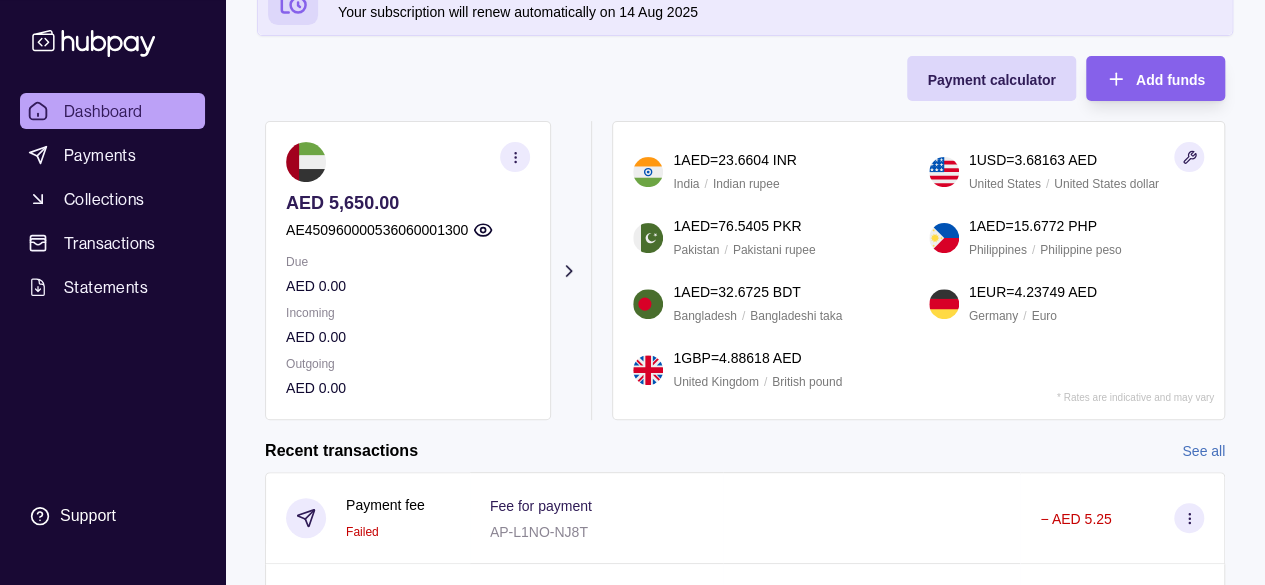click on "Payment calculator Add funds AED 5,650.00 AE450960000536060001300 Due AED 0.00 Incoming AED 0.00 Outgoing AED 0.00 Request new currencies 1  AED  =  23.6604   INR India / Indian rupee 1  USD  =  3.68163   AED United States / United States dollar 1  AED  =  76.5405   PKR Pakistan / Pakistani rupee 1  AED  =  15.6772   PHP Philippines / Philippine peso 1  AED  =  32.6725   BDT Bangladesh / Bangladeshi taka 1  EUR  =  4.23749   AED Germany / Euro 1  GBP  =  4.88618   AED United Kingdom / British pound * Rates are indicative and may vary Recent transactions See all Details Amount Payment fee Failed Fee for payment AP-L1NO-NJ8T −   AED 5.25 Payment Failed [FIRST] [LAST] AE340030000096439141001 Invoice/Document ID 29-3-25 −   AED 5,000.00 Collection Success Document reference Remitter name ASHREITECH INFORMATION LLC +   AED 5,650.00" at bounding box center [745, 421] 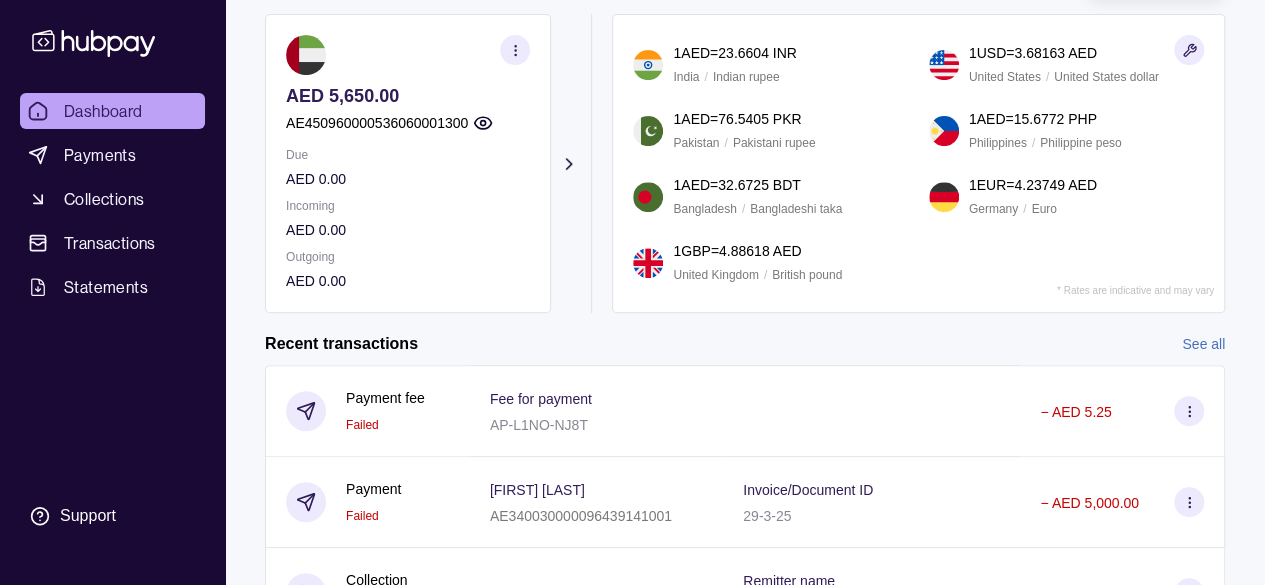 scroll, scrollTop: 400, scrollLeft: 0, axis: vertical 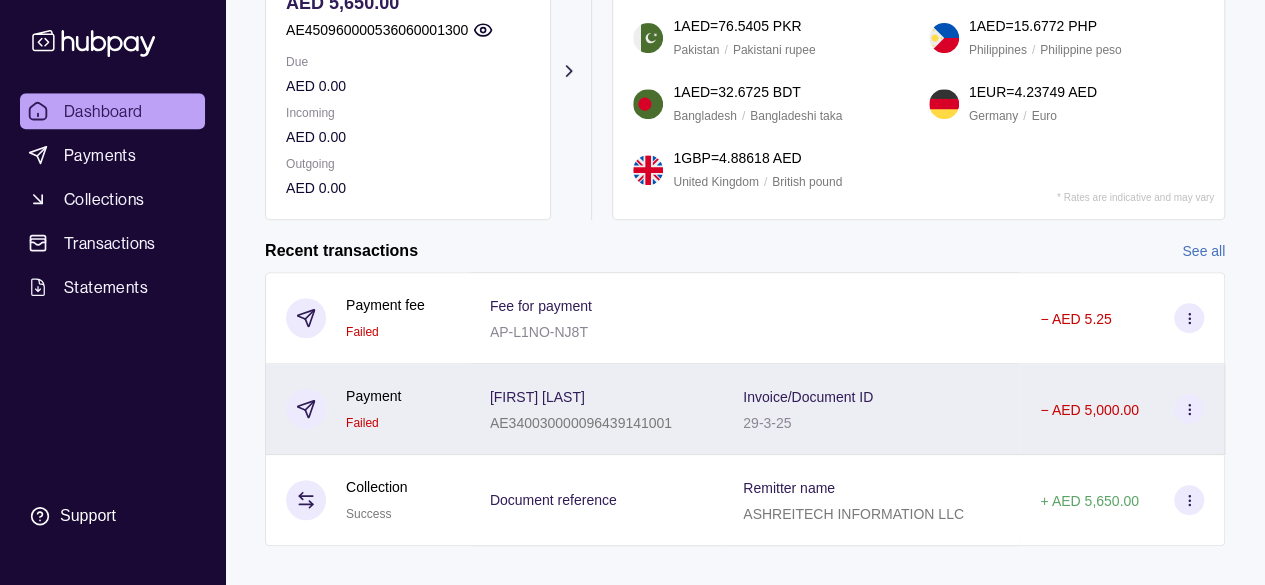 click 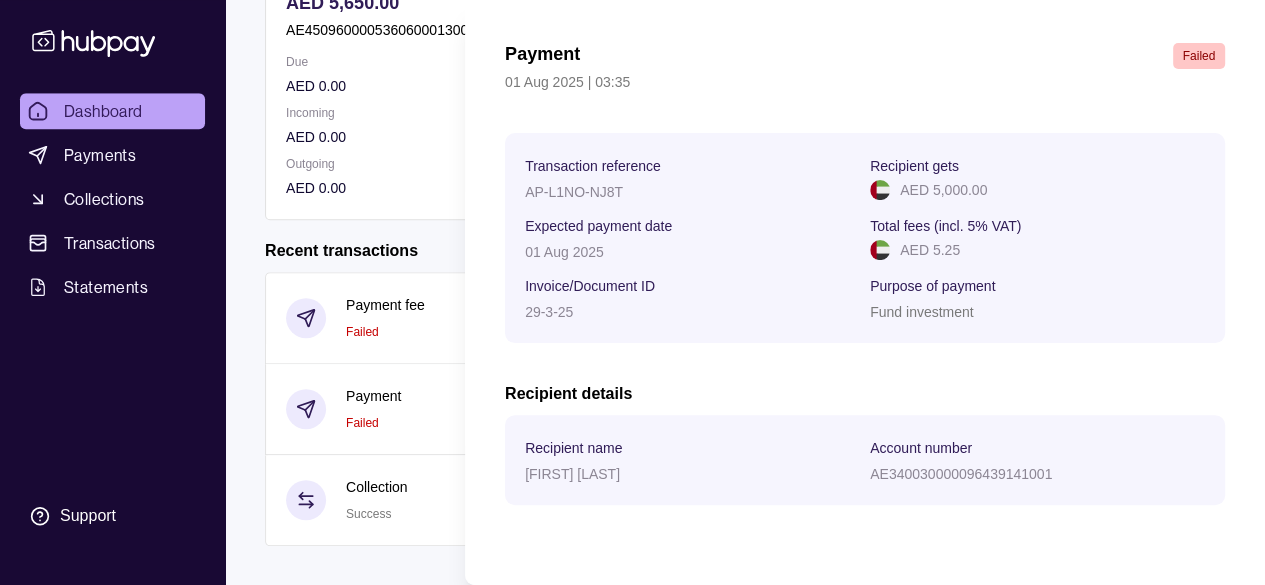 scroll, scrollTop: 0, scrollLeft: 0, axis: both 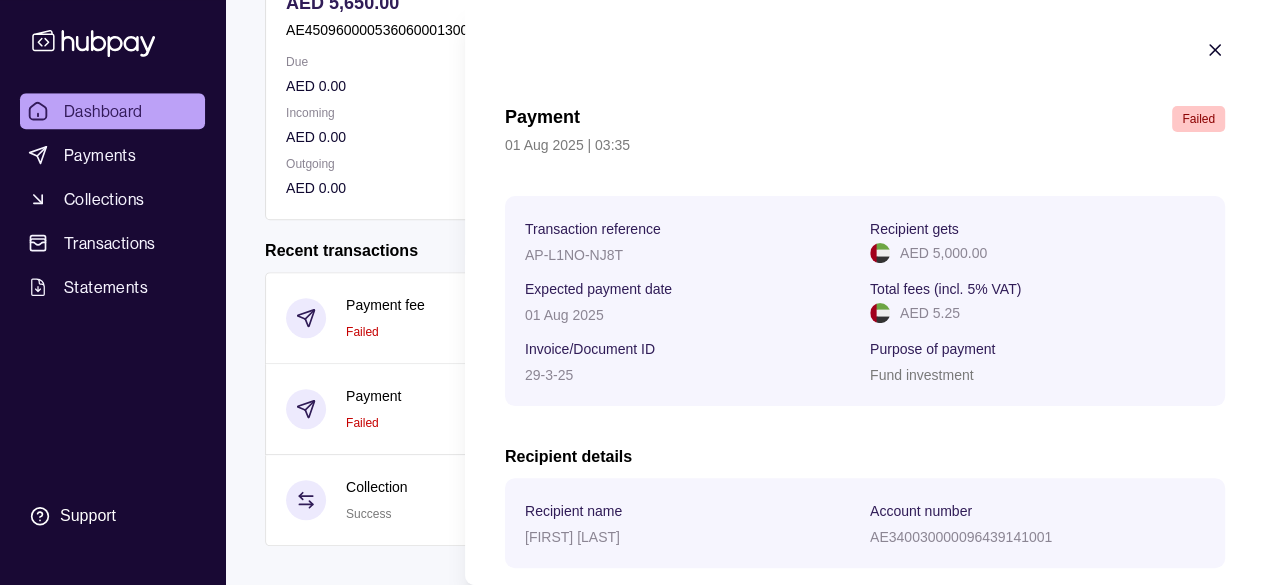 click 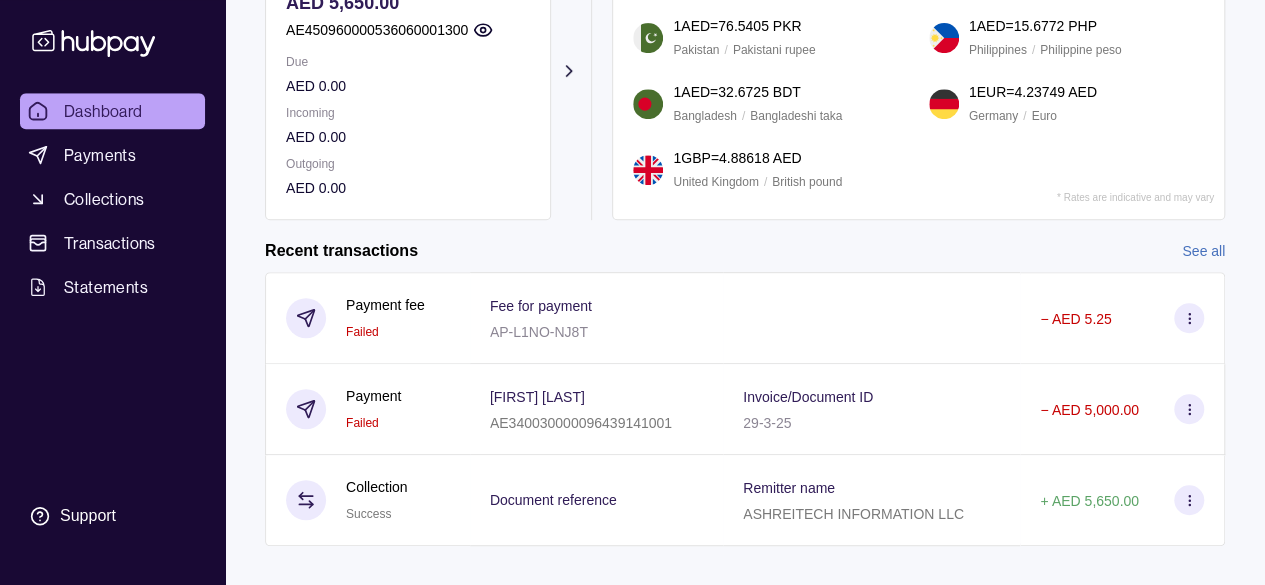 click on "Payment calculator Add funds AED 5,650.00 AE450960000536060001300 Due AED 0.00 Incoming AED 0.00 Outgoing AED 0.00 Request new currencies 1  AED  =  23.6604   INR India / Indian rupee 1  USD  =  3.68163   AED United States / United States dollar 1  AED  =  76.5405   PKR Pakistan / Pakistani rupee 1  AED  =  15.6772   PHP Philippines / Philippine peso 1  AED  =  32.6725   BDT Bangladesh / Bangladeshi taka 1  EUR  =  4.23749   AED Germany / Euro 1  GBP  =  4.88618   AED United Kingdom / British pound * Rates are indicative and may vary Recent transactions See all Details Amount Payment fee Failed Fee for payment AP-L1NO-NJ8T −   AED 5.25 Payment Failed [FIRST] [LAST] AE340030000096439141001 Invoice/Document ID 29-3-25 −   AED 5,000.00 Collection Success Document reference Remitter name ASHREITECH INFORMATION LLC +   AED 5,650.00" at bounding box center (745, 221) 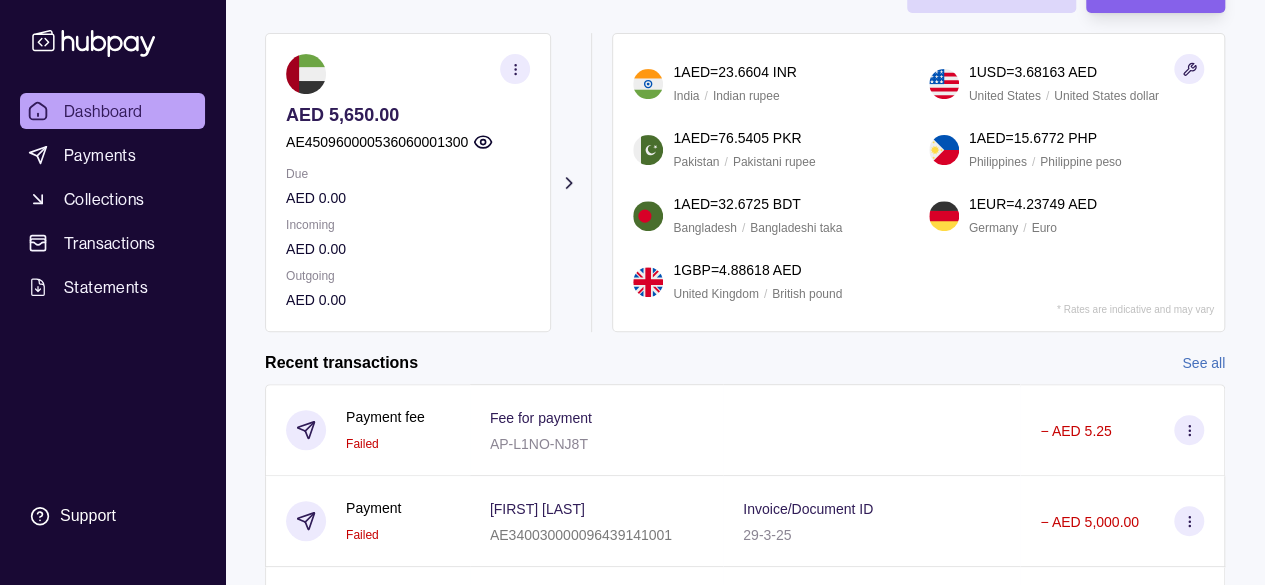 scroll, scrollTop: 422, scrollLeft: 0, axis: vertical 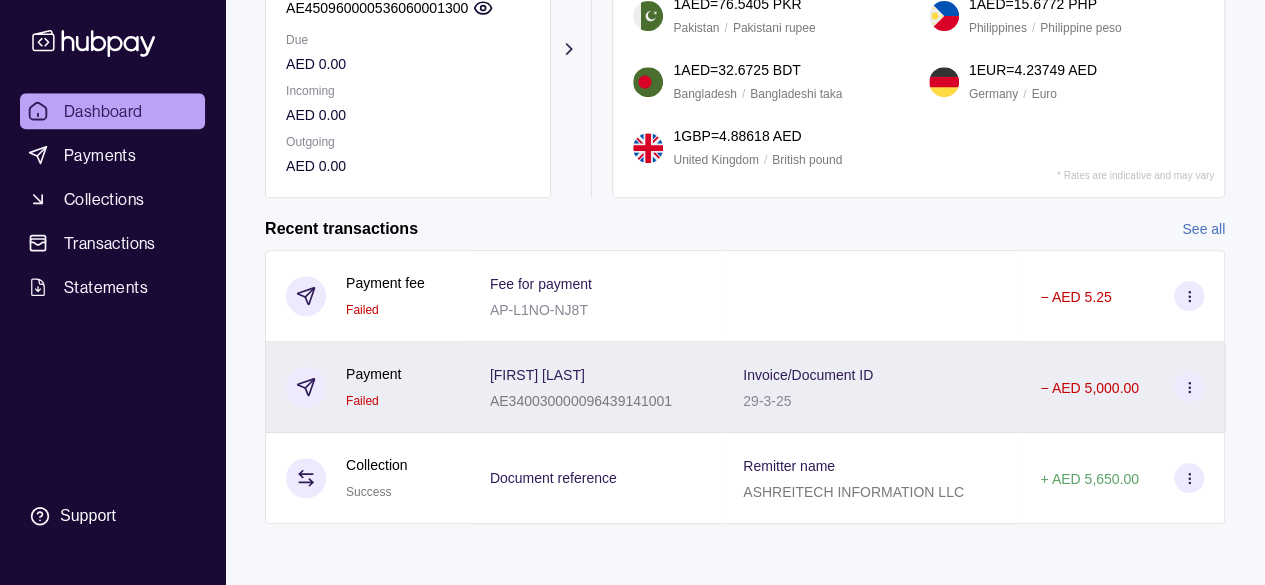 click on "[FIRST] [LAST]" at bounding box center [581, 374] 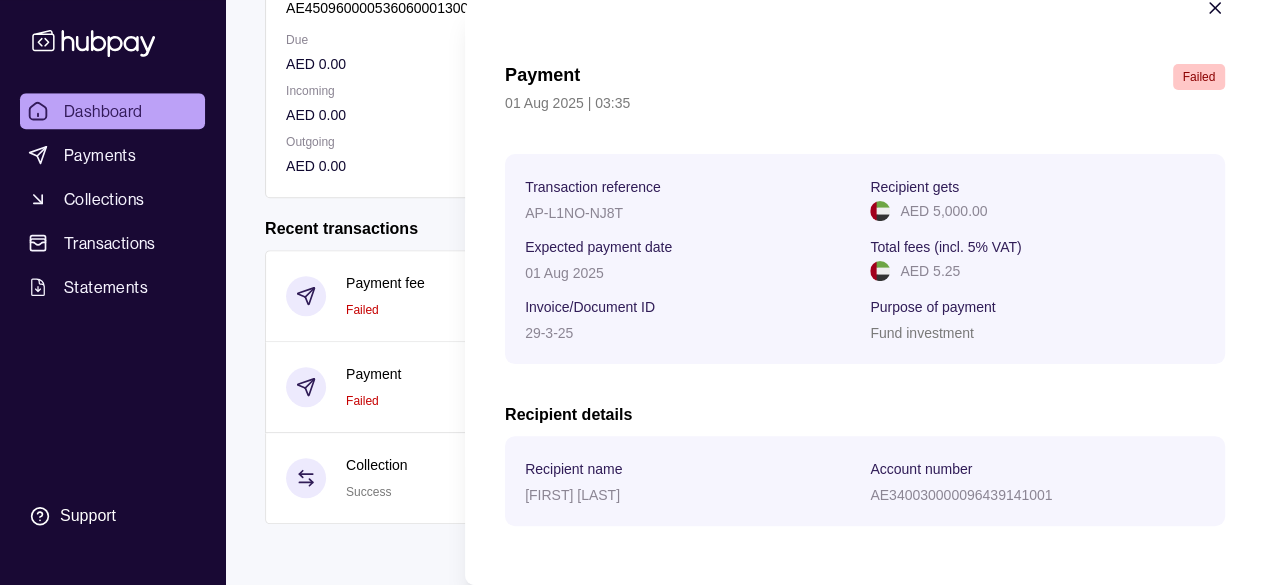scroll, scrollTop: 63, scrollLeft: 0, axis: vertical 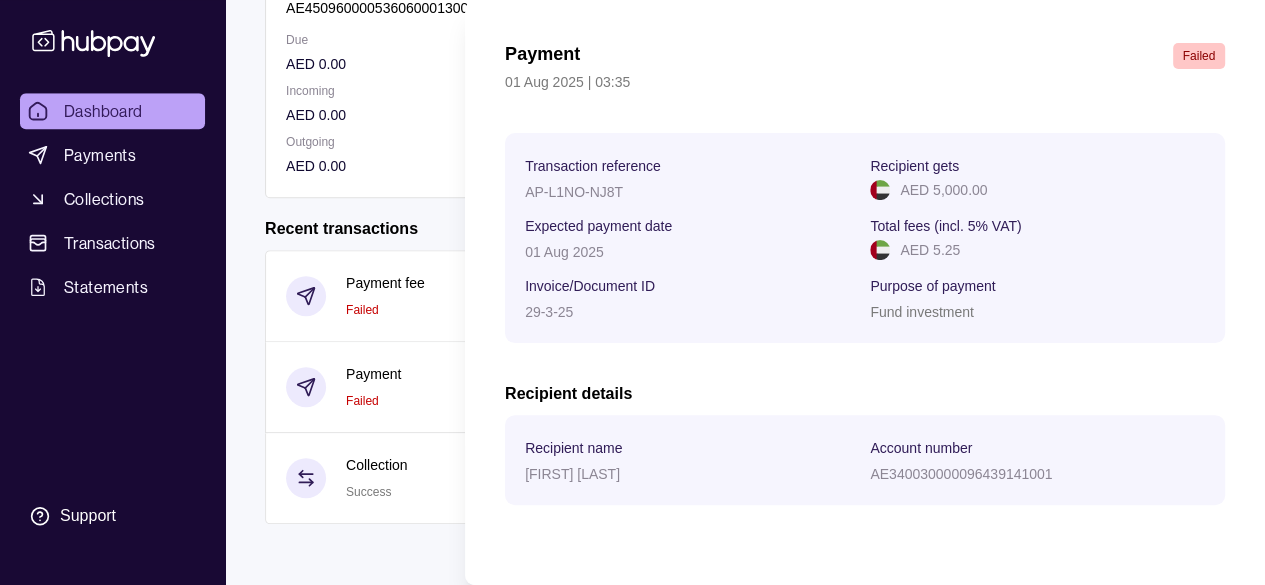 click on "Payment Failed 01 Aug 2025 | 03:35 Transaction reference AP-L1NO-NJ8T Recipient gets AED 5,000.00 Expected payment date 01 Aug 2025 Total fees (incl. 5% VAT) AED 5.25 Invoice/Document ID 29-3-25 Purpose of payment Fund investment Recipient details Recipient name [FIRST] [LAST] Account number AE340030000096439141001" at bounding box center (865, 294) 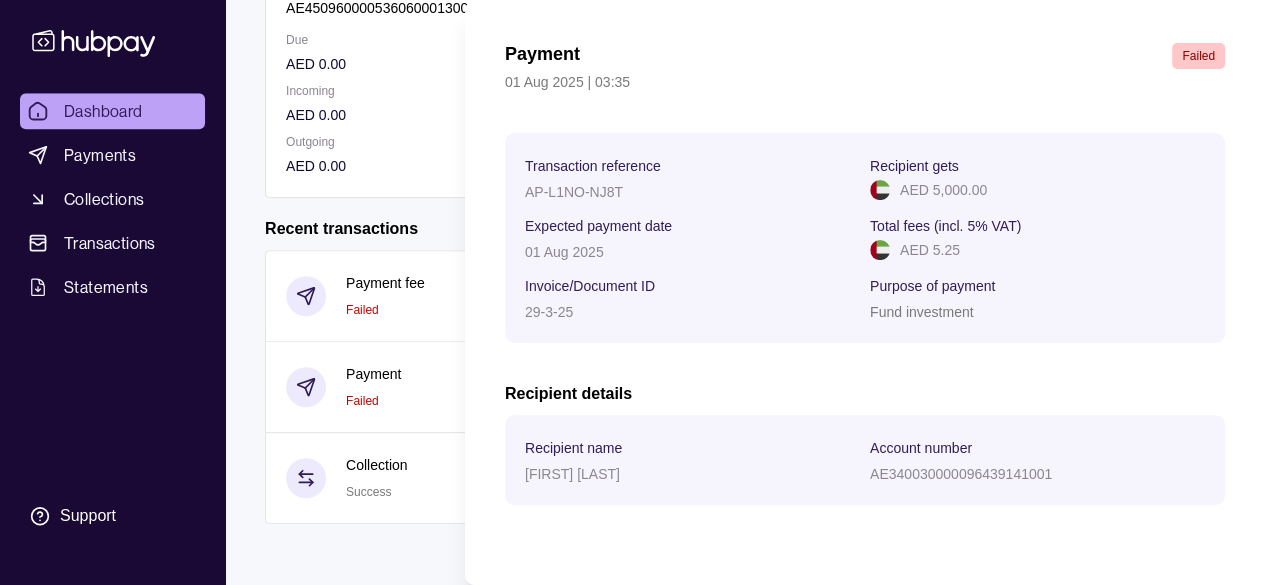 scroll, scrollTop: 0, scrollLeft: 0, axis: both 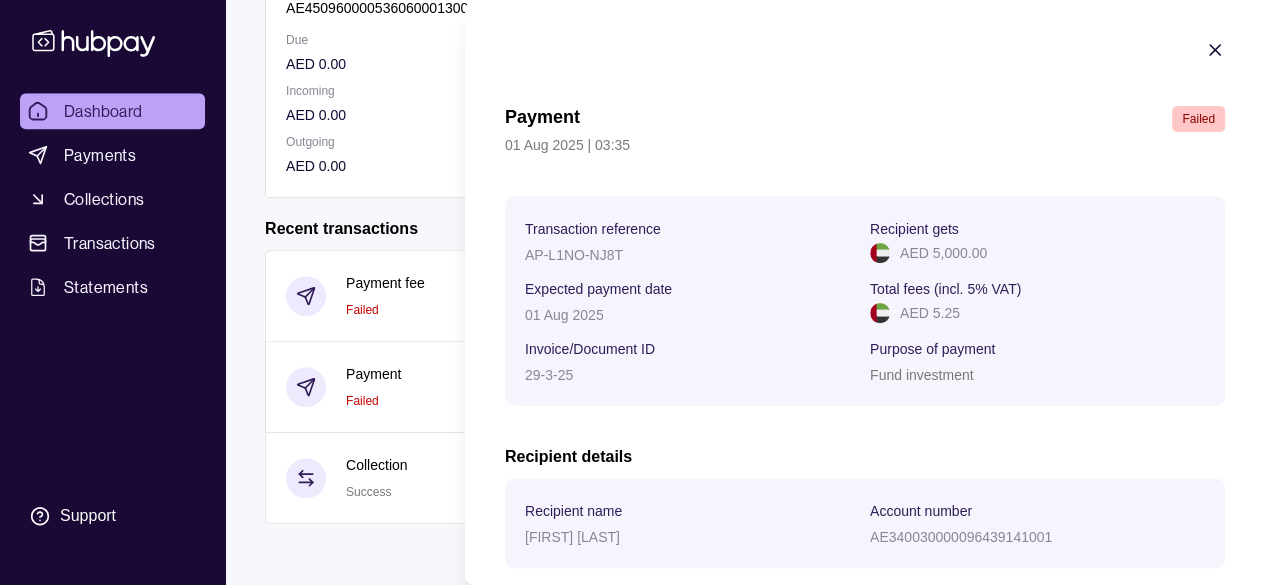 click 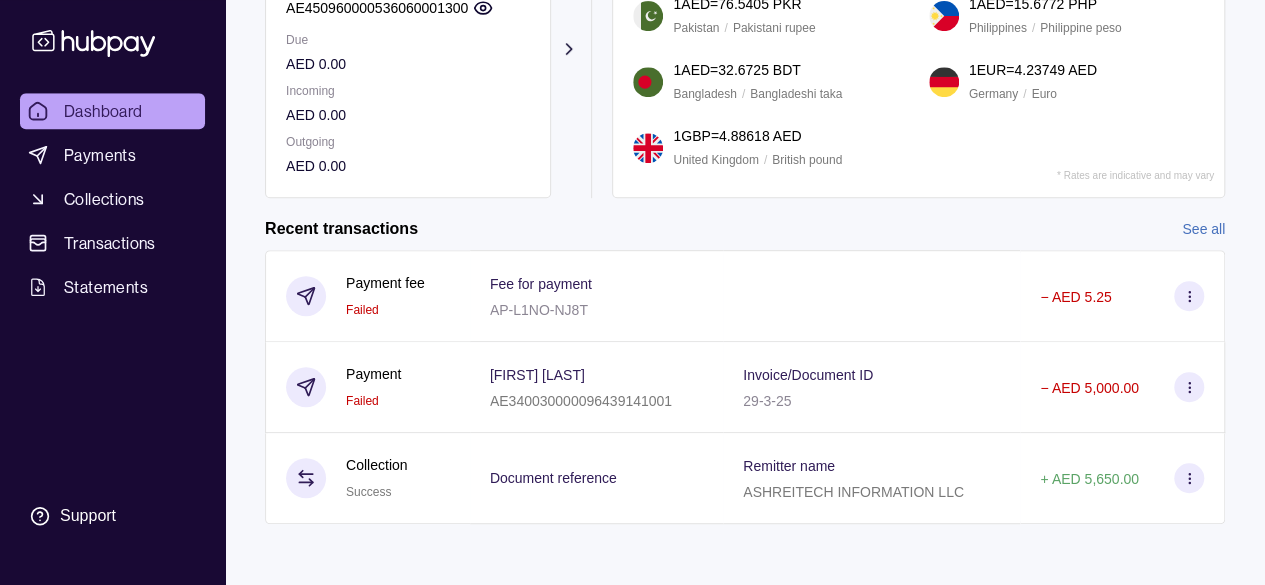click on "Payment calculator Add funds AED 5,650.00 AE450960000536060001300 Due AED 0.00 Incoming AED 0.00 Outgoing AED 0.00 Request new currencies 1  AED  =  23.6604   INR India / Indian rupee 1  USD  =  3.68163   AED United States / United States dollar 1  AED  =  76.5405   PKR Pakistan / Pakistani rupee 1  AED  =  15.6772   PHP Philippines / Philippine peso 1  AED  =  32.6725   BDT Bangladesh / Bangladeshi taka 1  EUR  =  4.23749   AED Germany / Euro 1  GBP  =  4.88618   AED United Kingdom / British pound * Rates are indicative and may vary Recent transactions See all Details Amount Payment fee Failed Fee for payment AP-L1NO-NJ8T −   AED 5.25 Payment Failed [FIRST] [LAST] AE340030000096439141001 Invoice/Document ID 29-3-25 −   AED 5,000.00 Collection Success Document reference Remitter name ASHREITECH INFORMATION LLC +   AED 5,650.00" at bounding box center [745, 199] 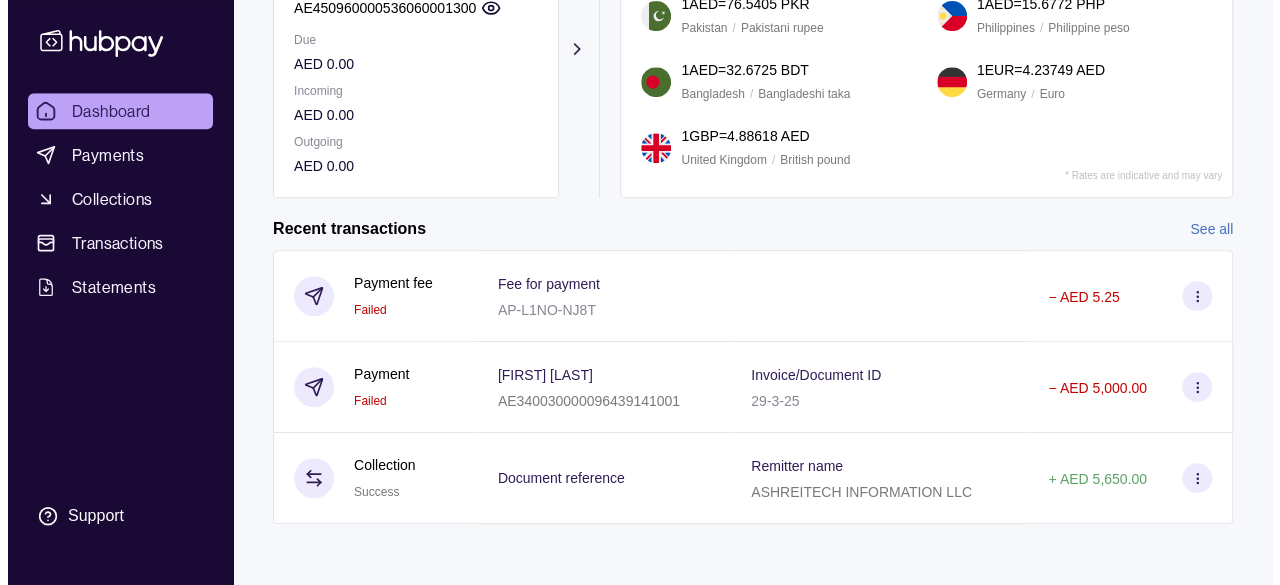 scroll, scrollTop: 0, scrollLeft: 0, axis: both 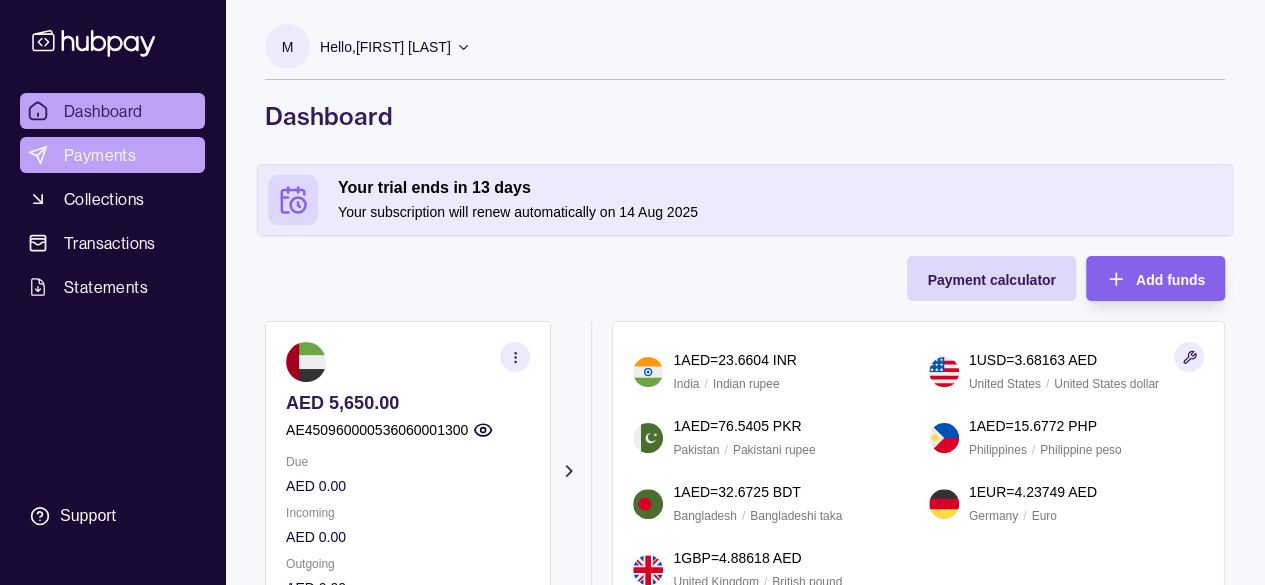 click on "Payments" at bounding box center (100, 155) 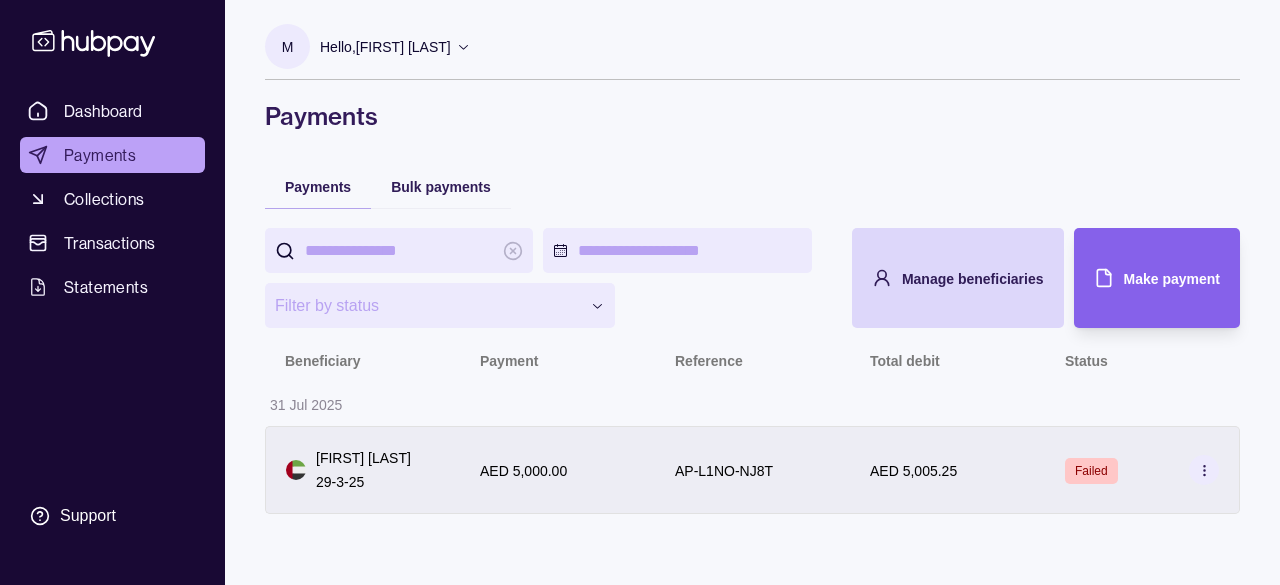 click on "AED 5,000.00" at bounding box center [523, 471] 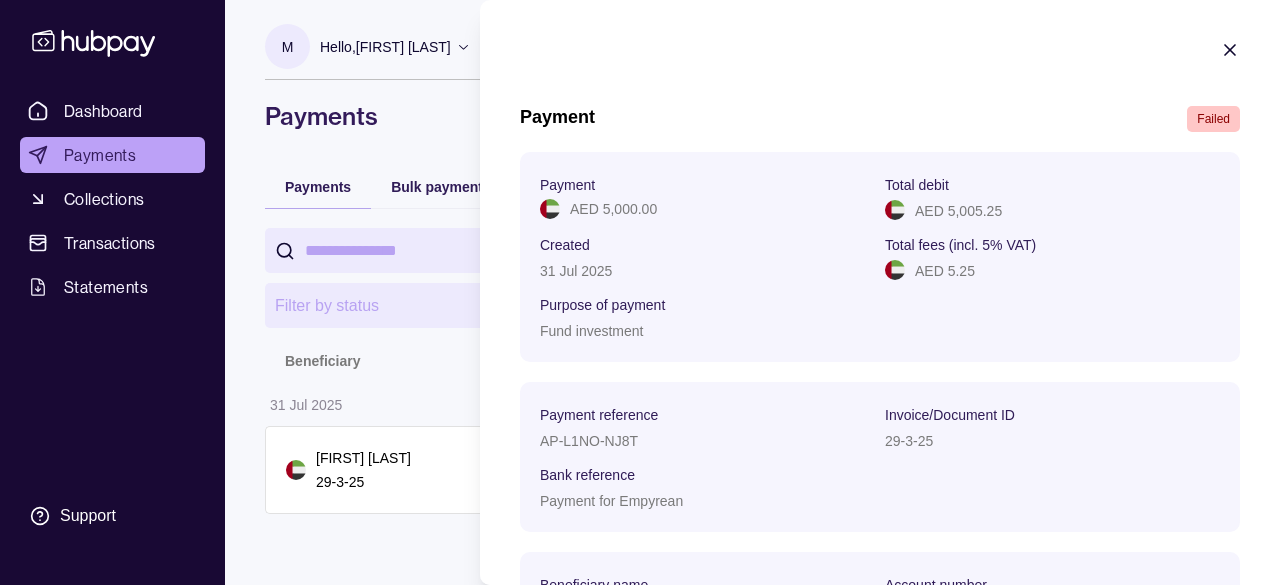 scroll, scrollTop: 117, scrollLeft: 0, axis: vertical 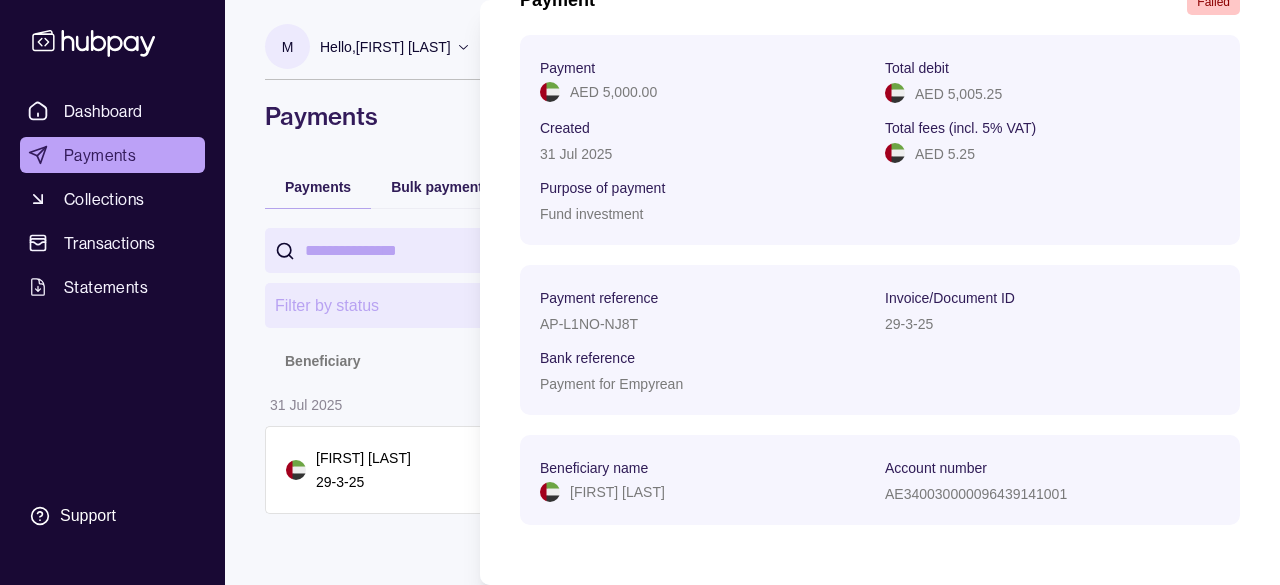 type 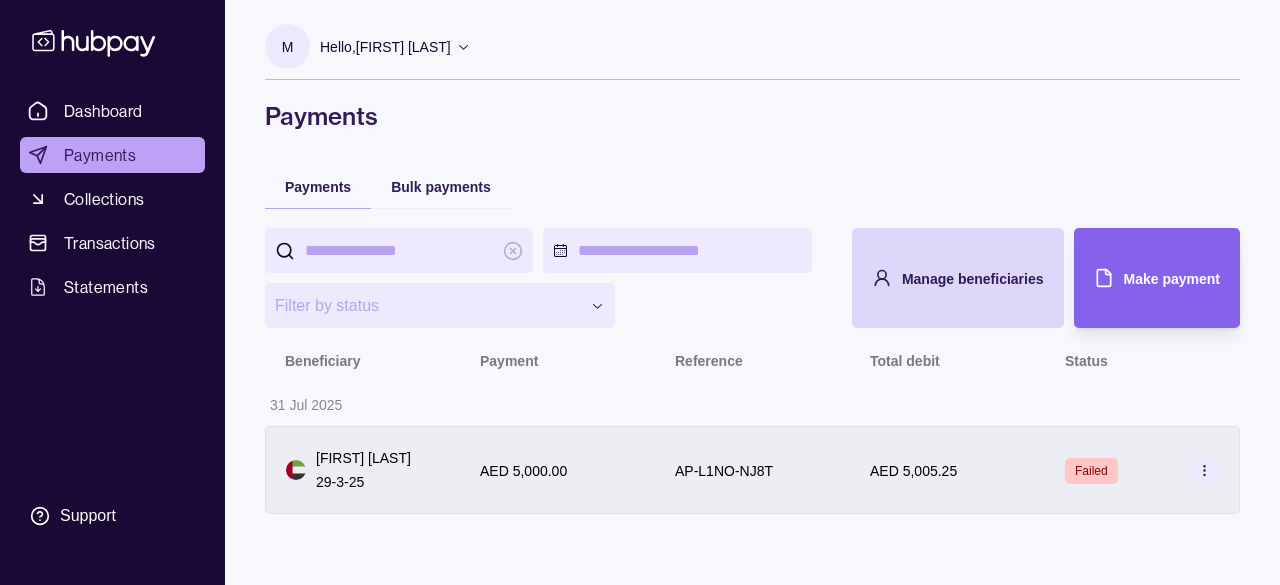 click on "AED 5,000.00" at bounding box center (523, 471) 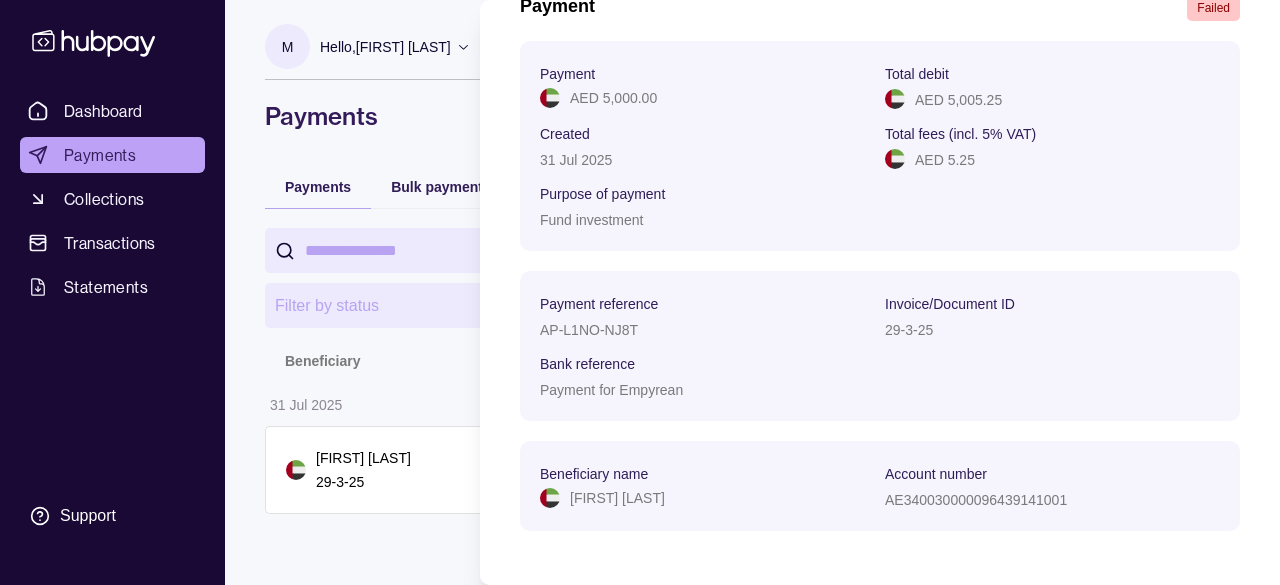 scroll, scrollTop: 117, scrollLeft: 0, axis: vertical 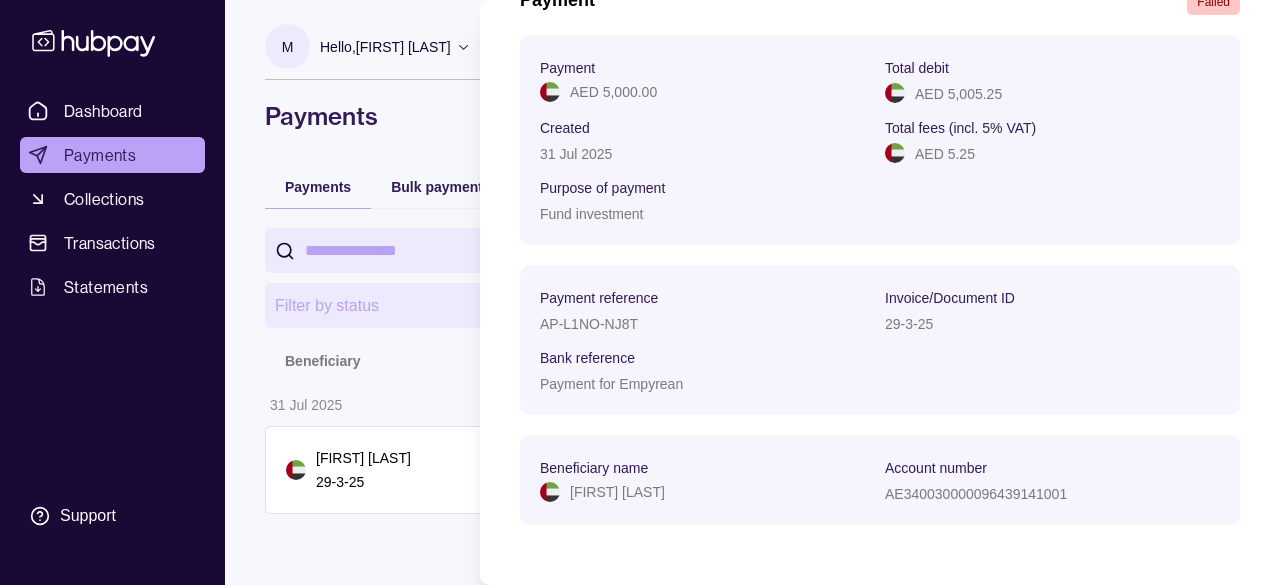 type 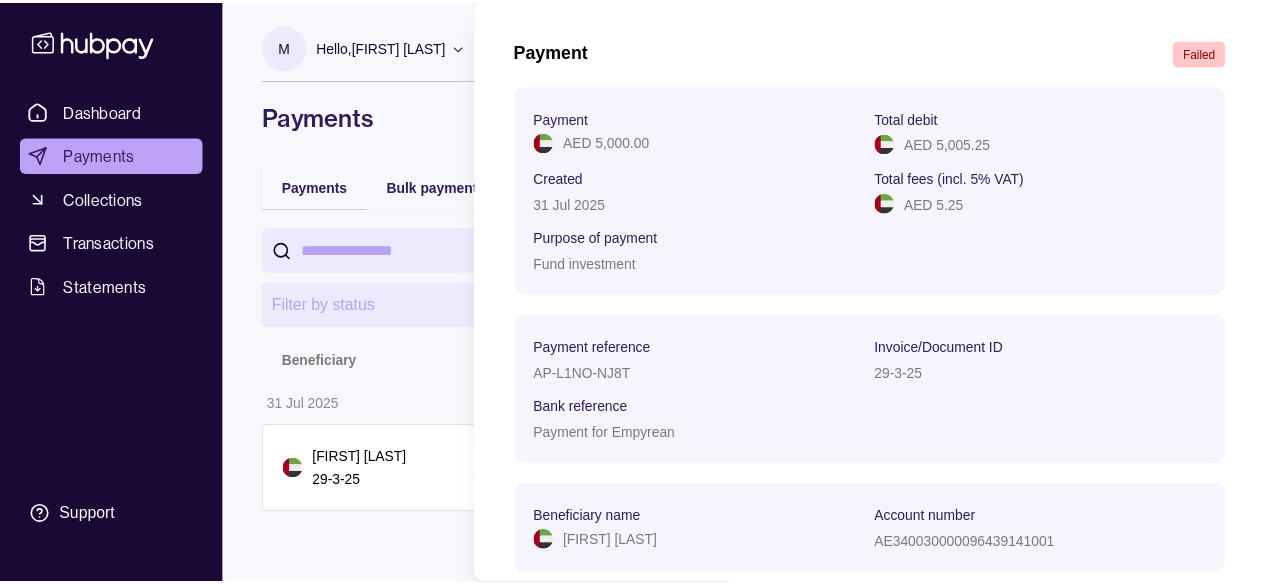 scroll, scrollTop: 117, scrollLeft: 0, axis: vertical 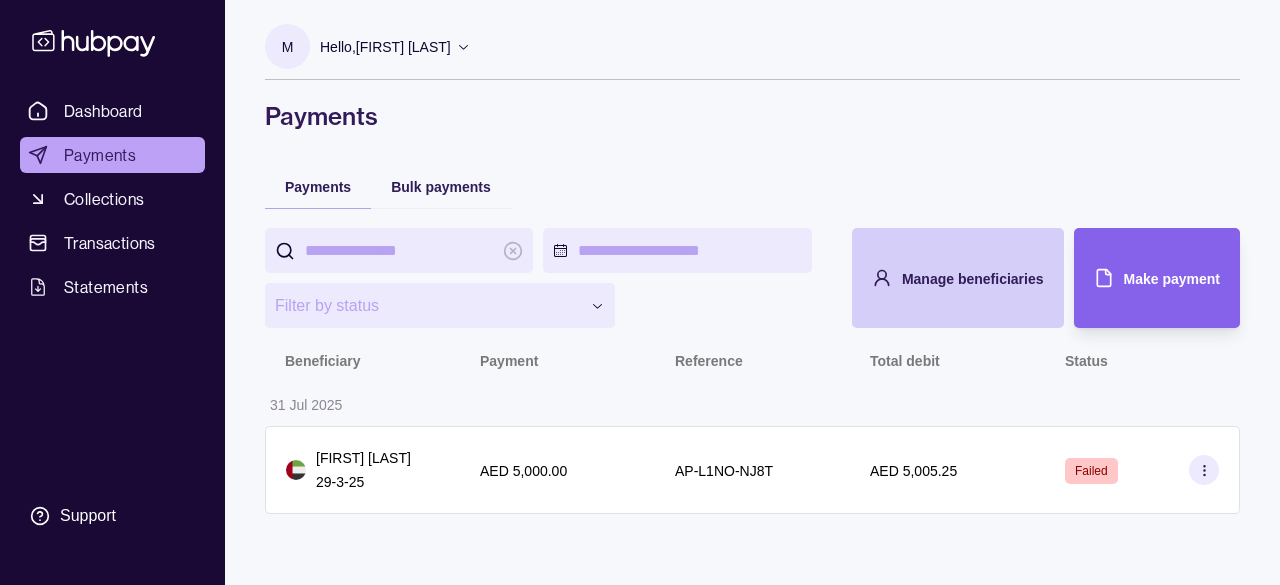 click on "Manage beneficiaries" at bounding box center [973, 279] 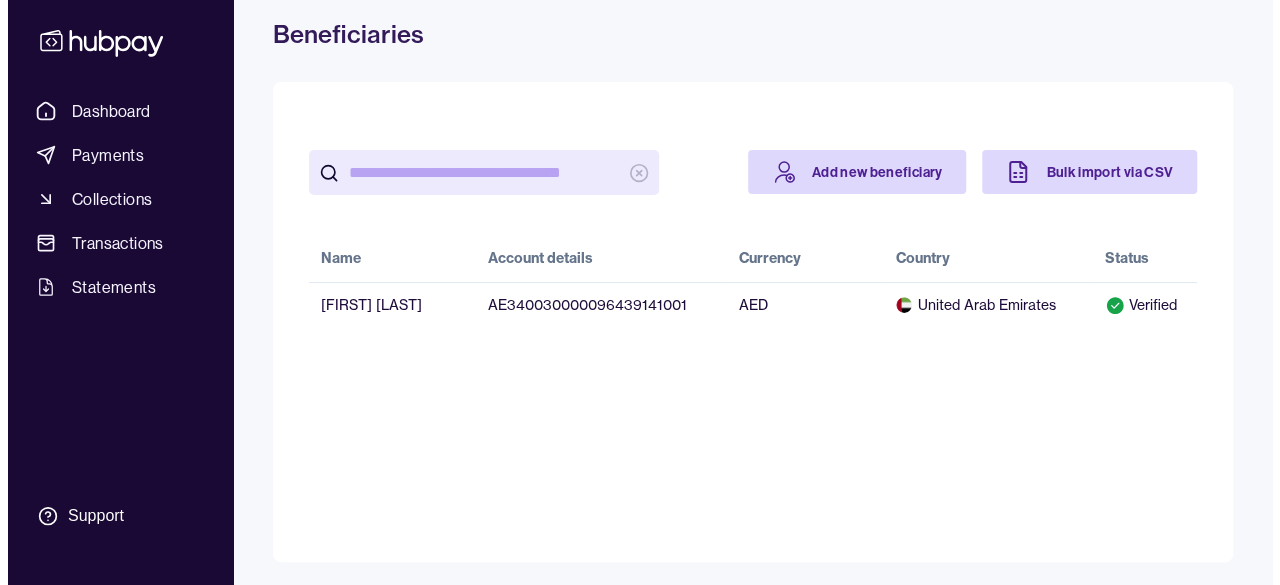 scroll, scrollTop: 0, scrollLeft: 0, axis: both 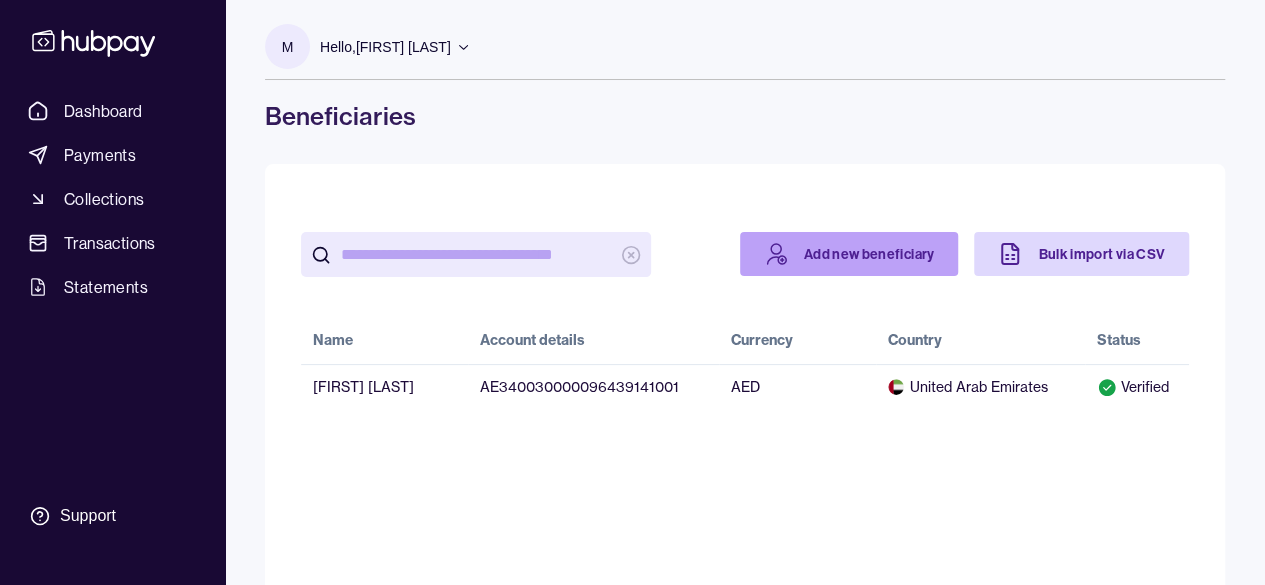 click on "Add new beneficiary" at bounding box center (849, 254) 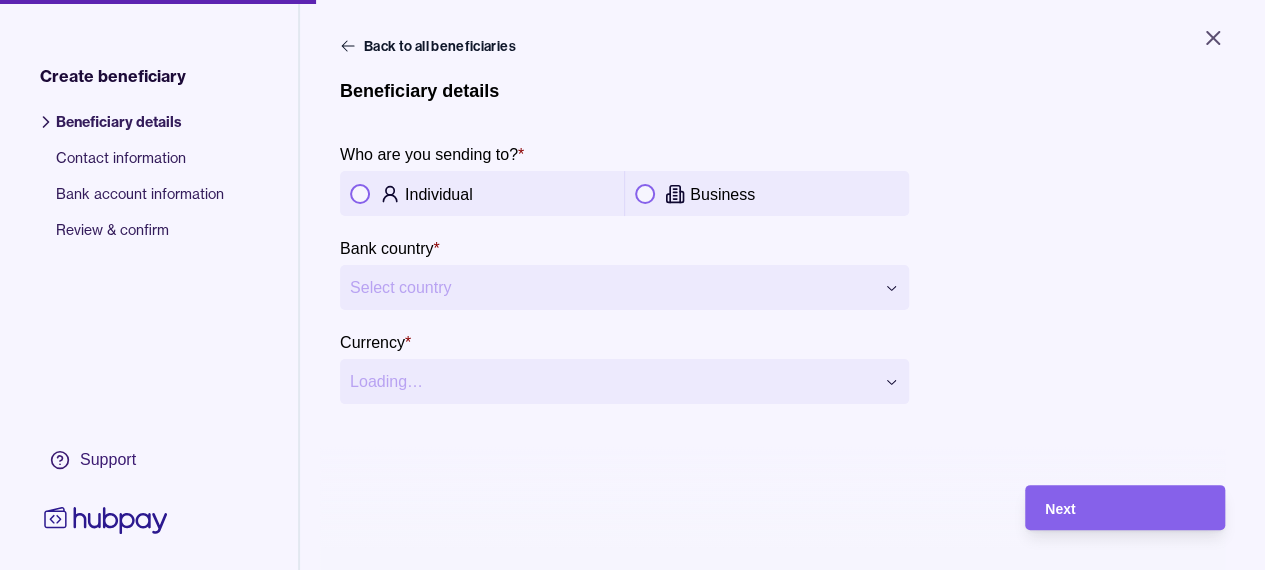 click at bounding box center (360, 194) 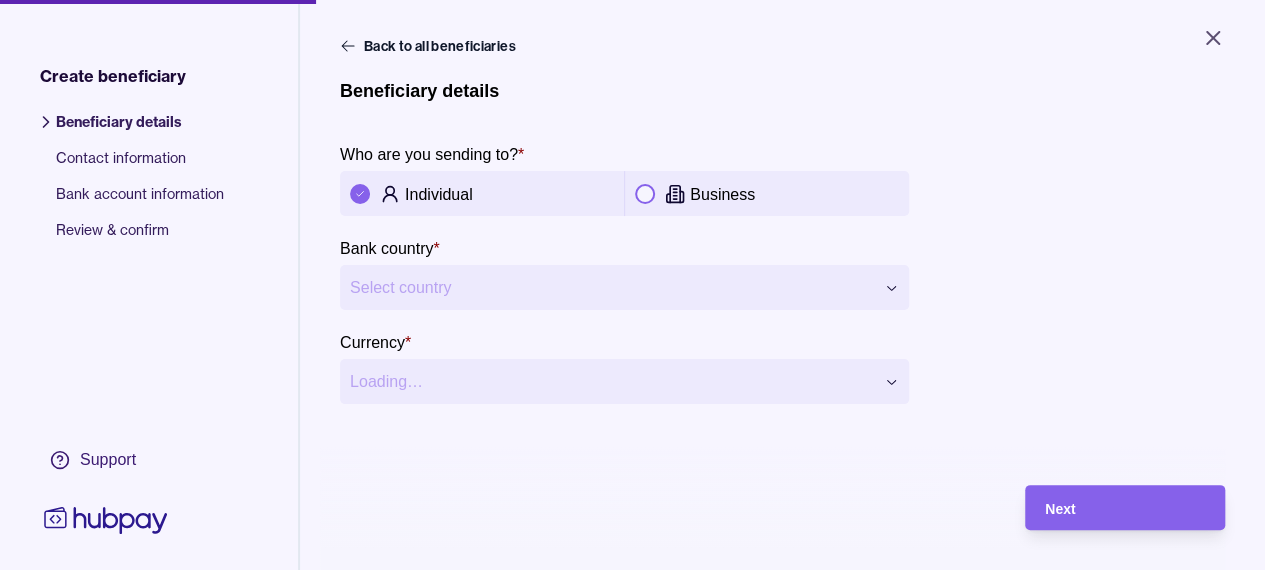 click on "**********" at bounding box center [632, 285] 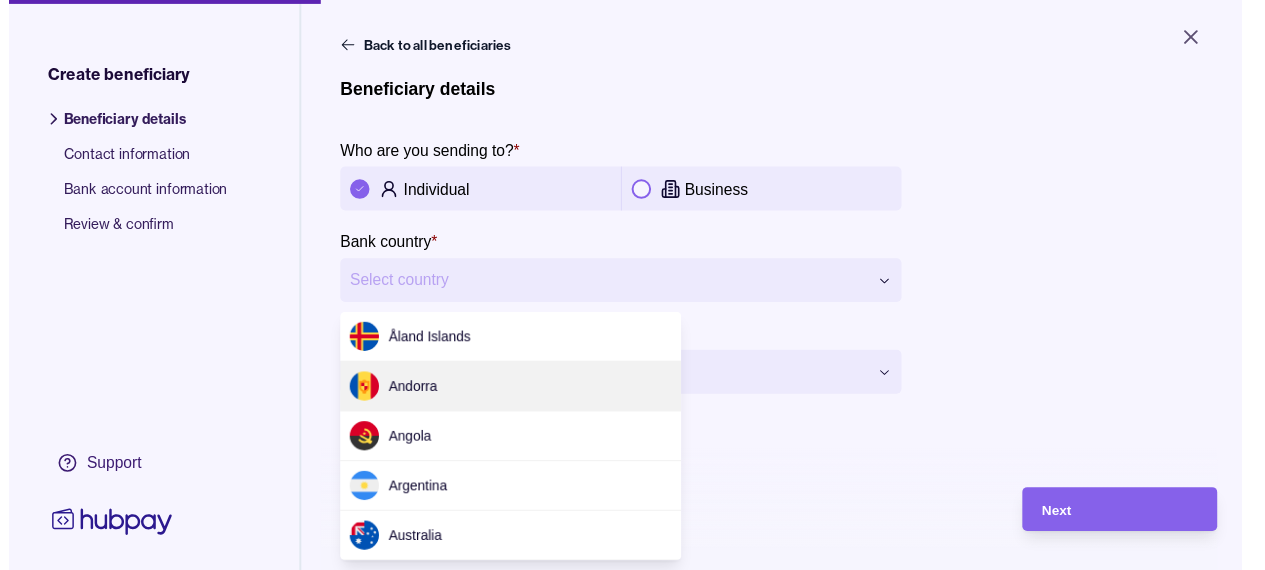 scroll, scrollTop: 6079, scrollLeft: 0, axis: vertical 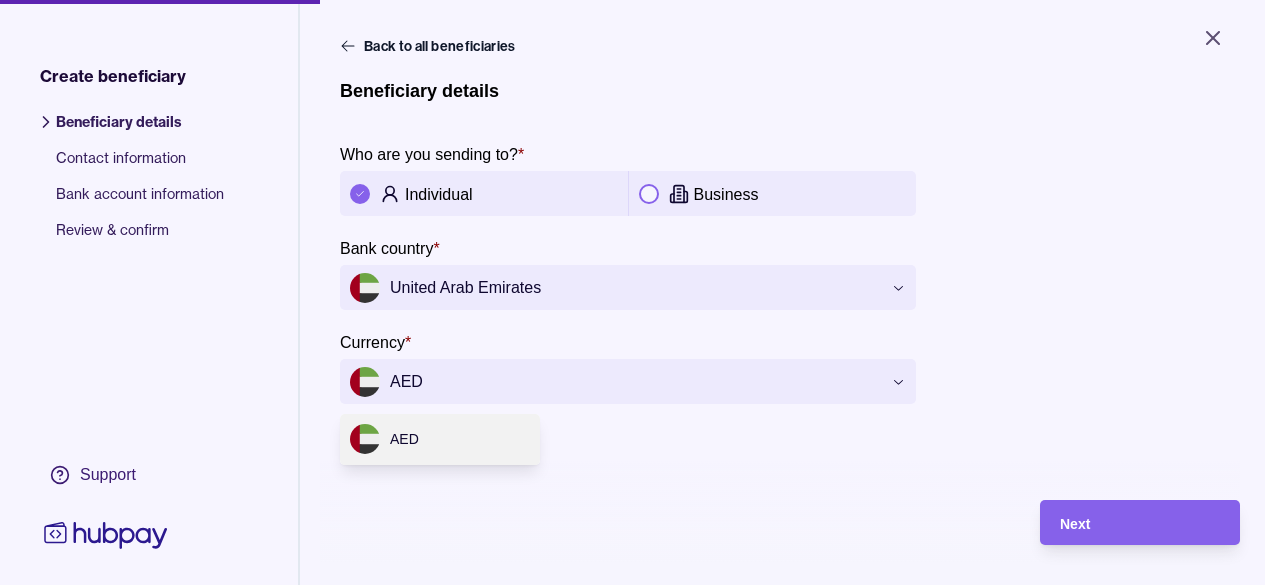 click on "**********" at bounding box center (640, 292) 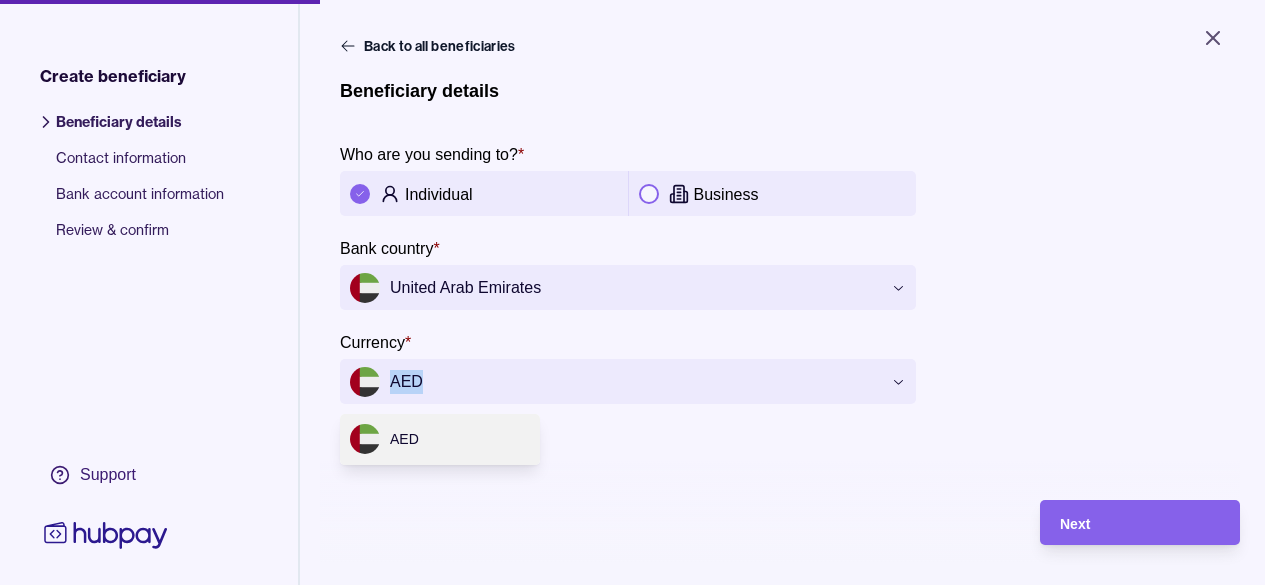 click on "**********" at bounding box center (640, 292) 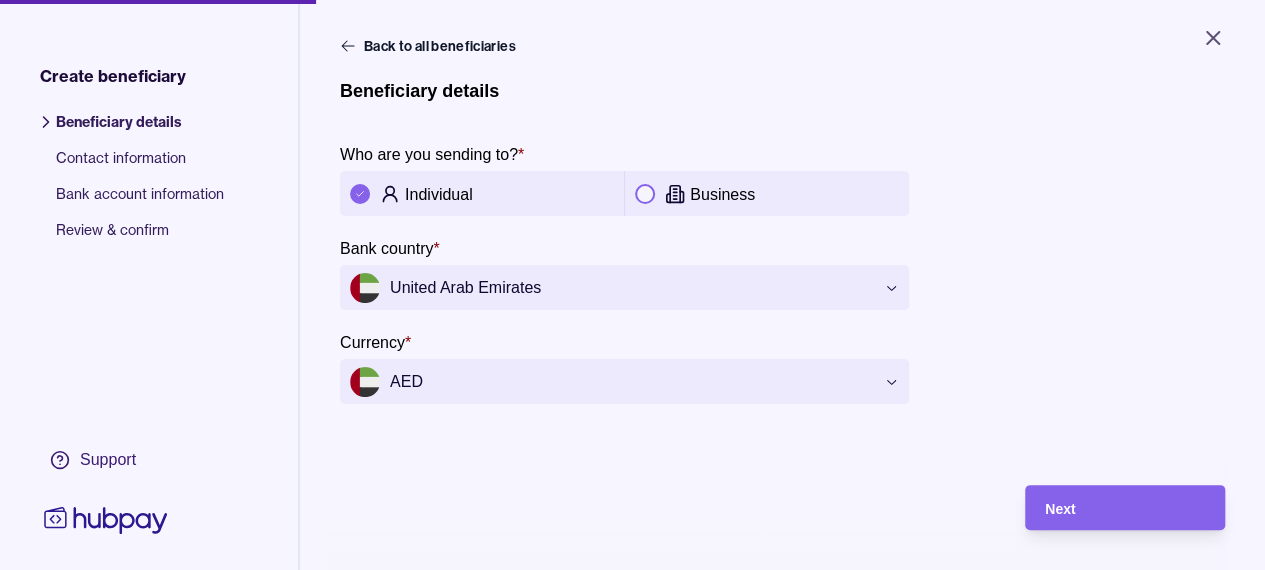 click at bounding box center [905, 507] 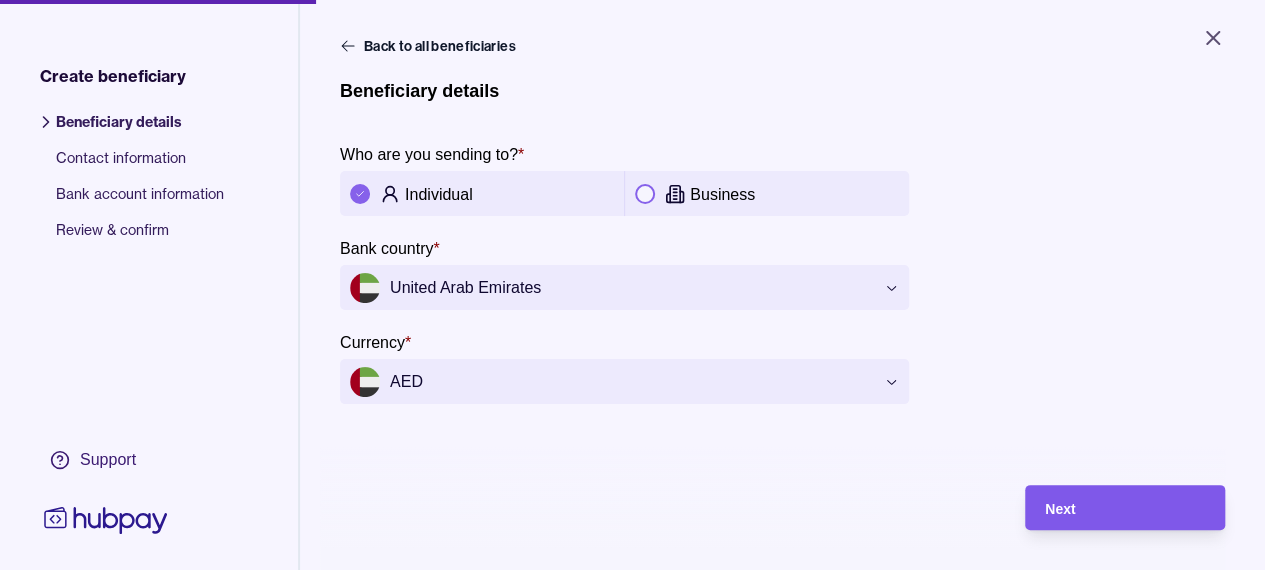 click on "Next" at bounding box center [1125, 508] 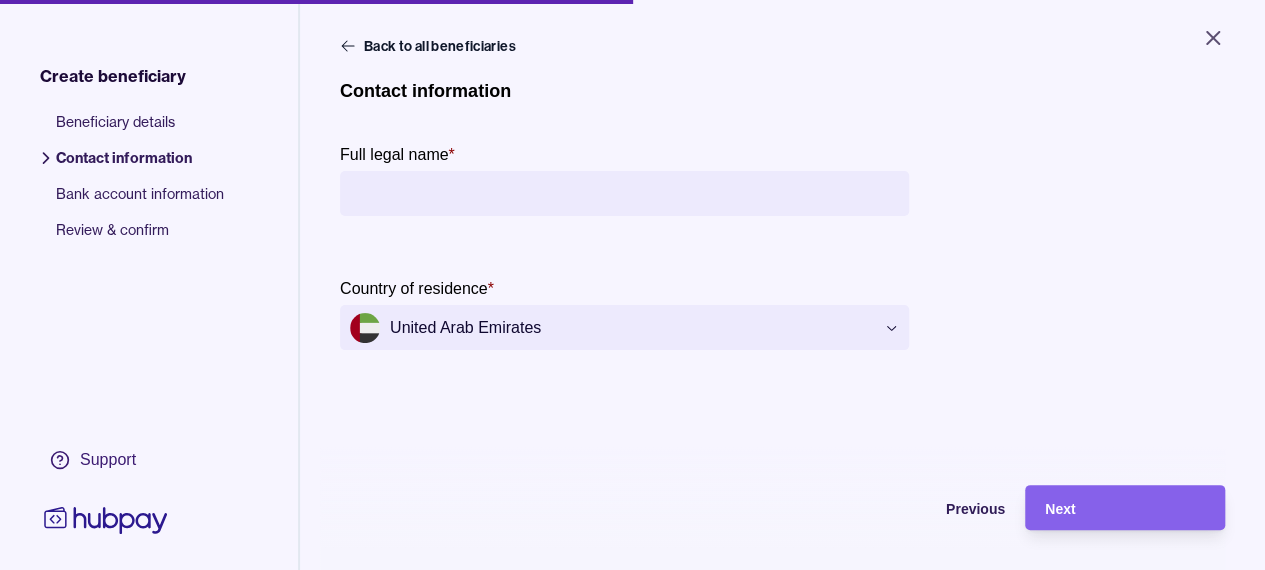 click on "Full legal name  *" at bounding box center (624, 193) 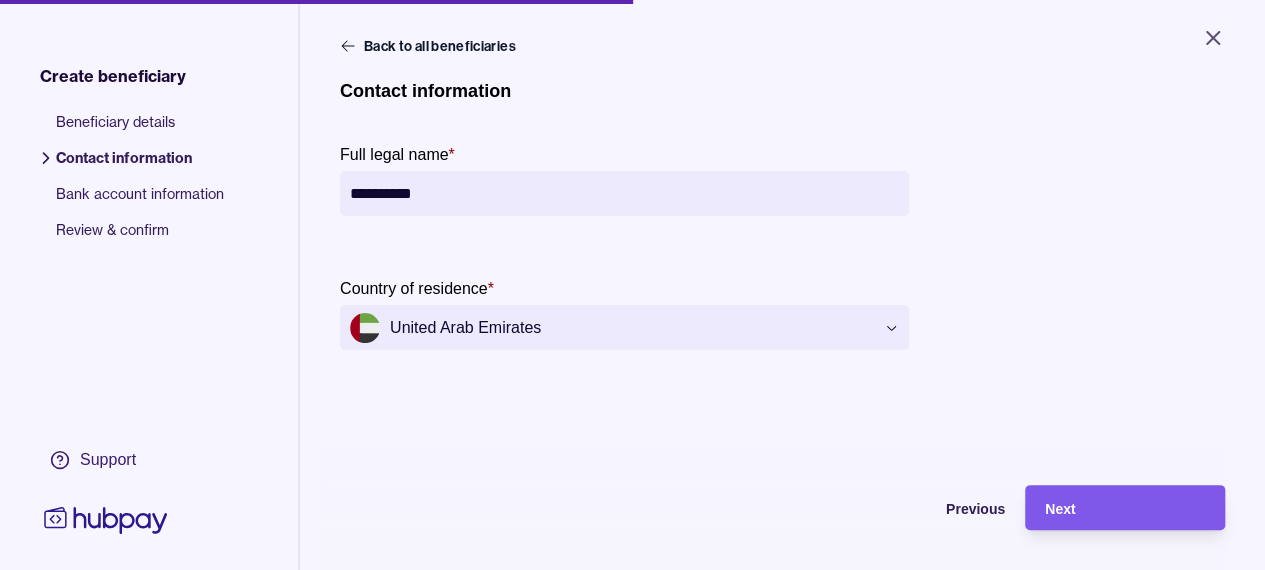type on "**********" 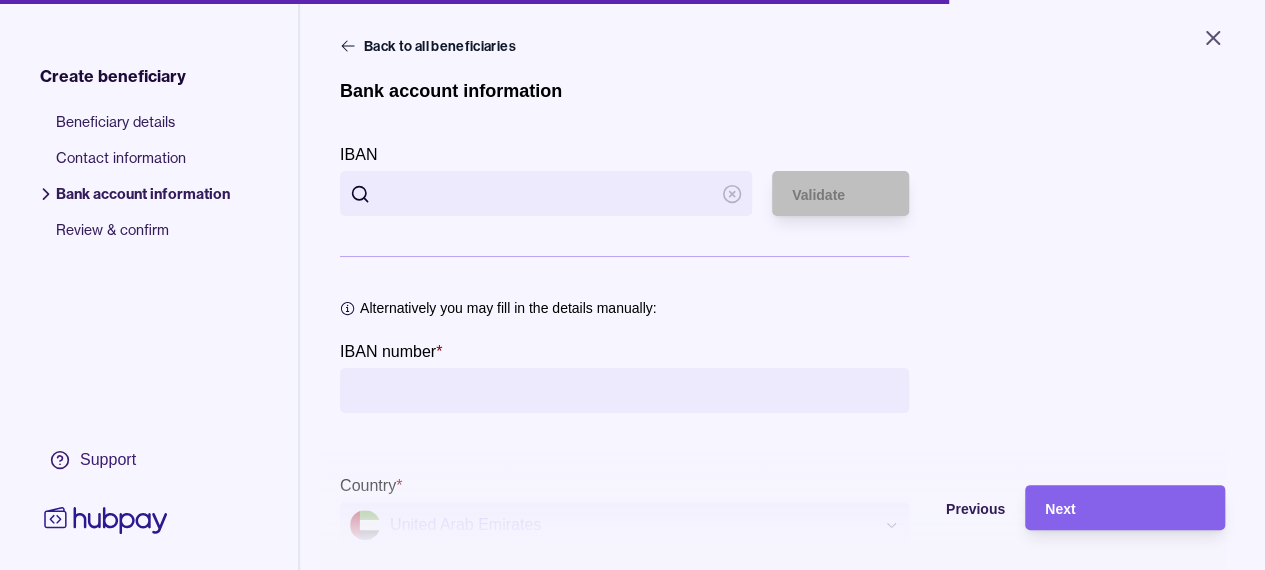 click on "IBAN" at bounding box center (546, 193) 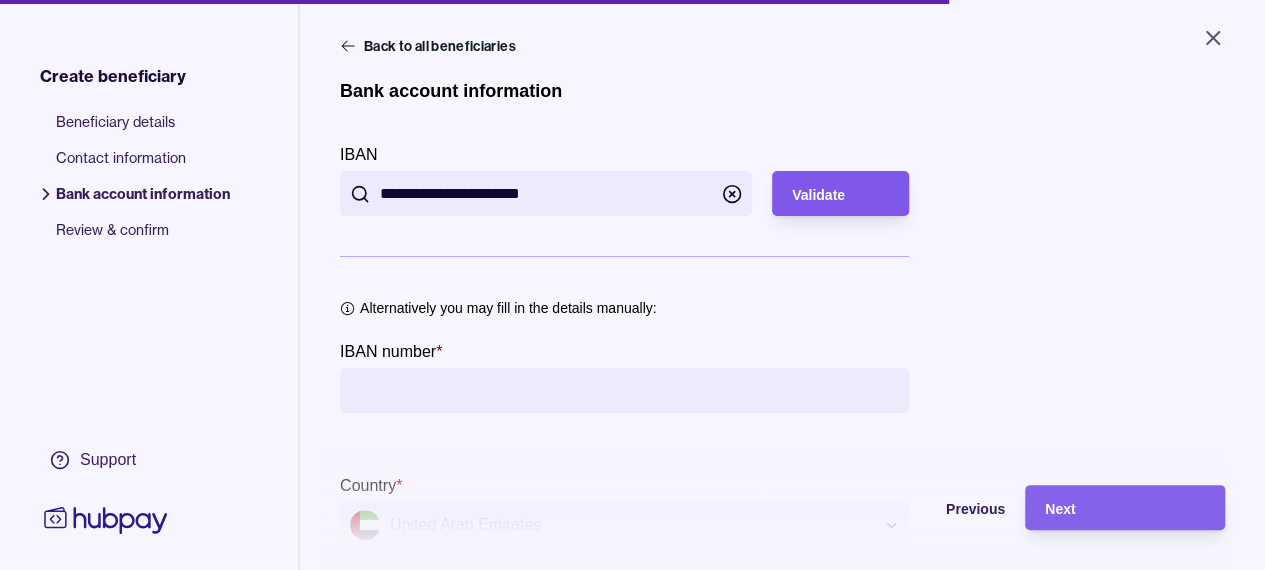 type on "**********" 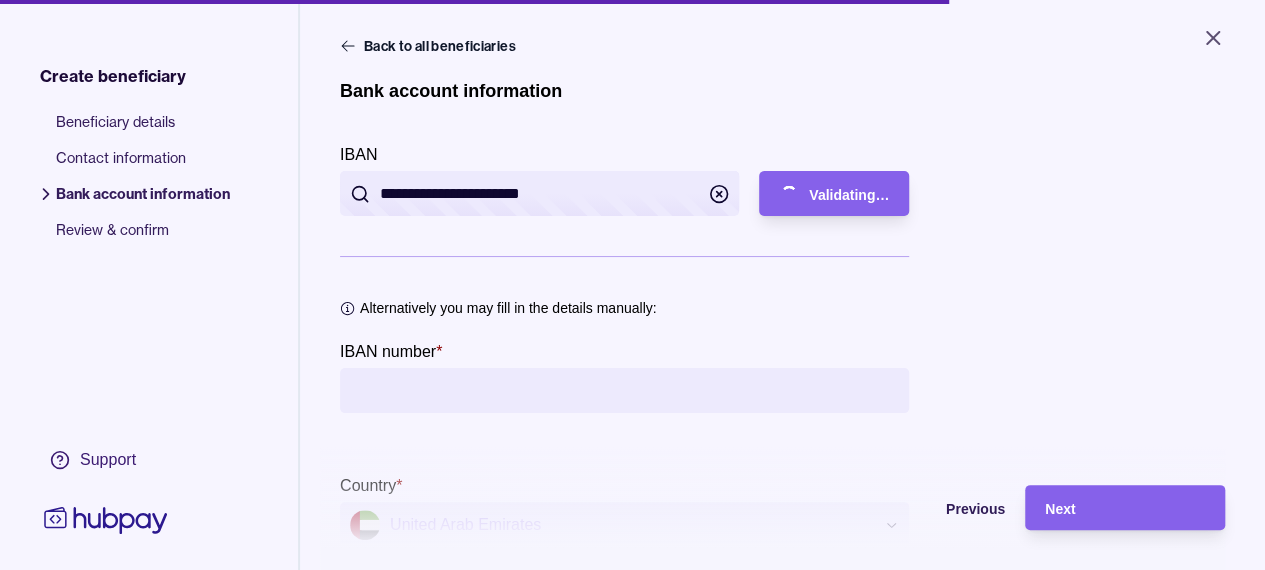 type on "**********" 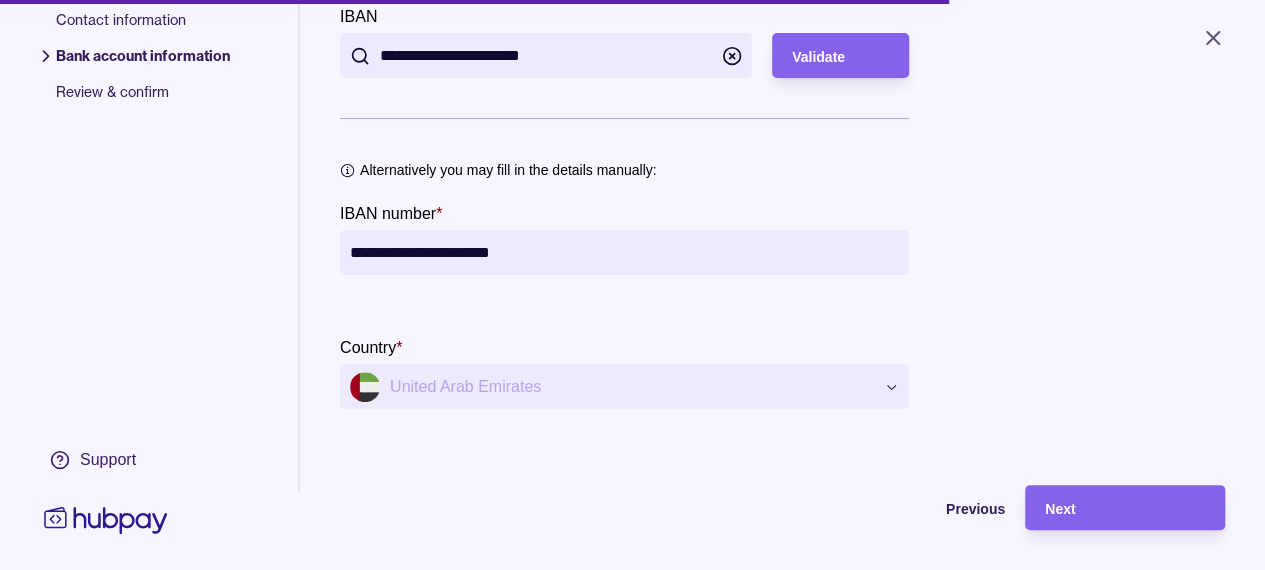 scroll, scrollTop: 156, scrollLeft: 0, axis: vertical 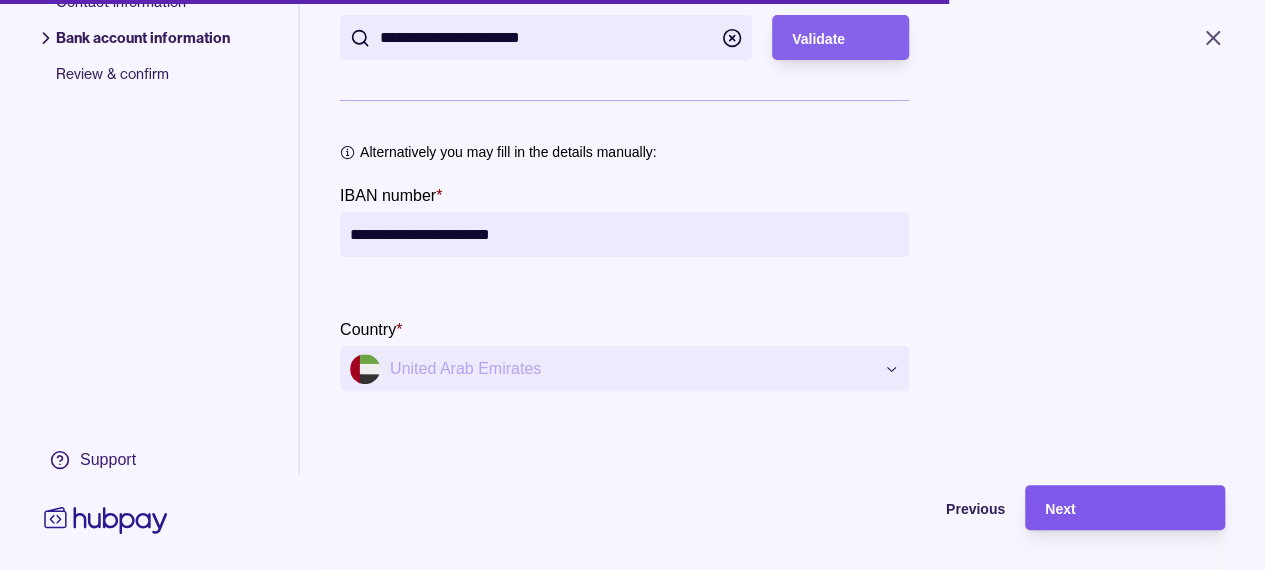 click on "Next" at bounding box center [1125, 508] 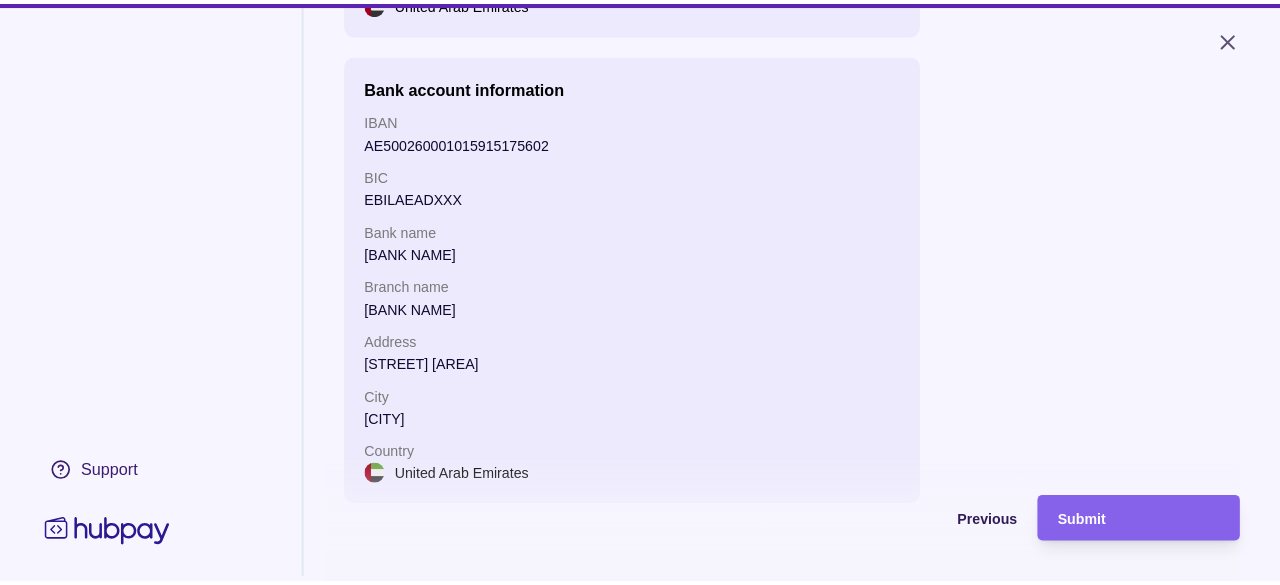 scroll, scrollTop: 456, scrollLeft: 0, axis: vertical 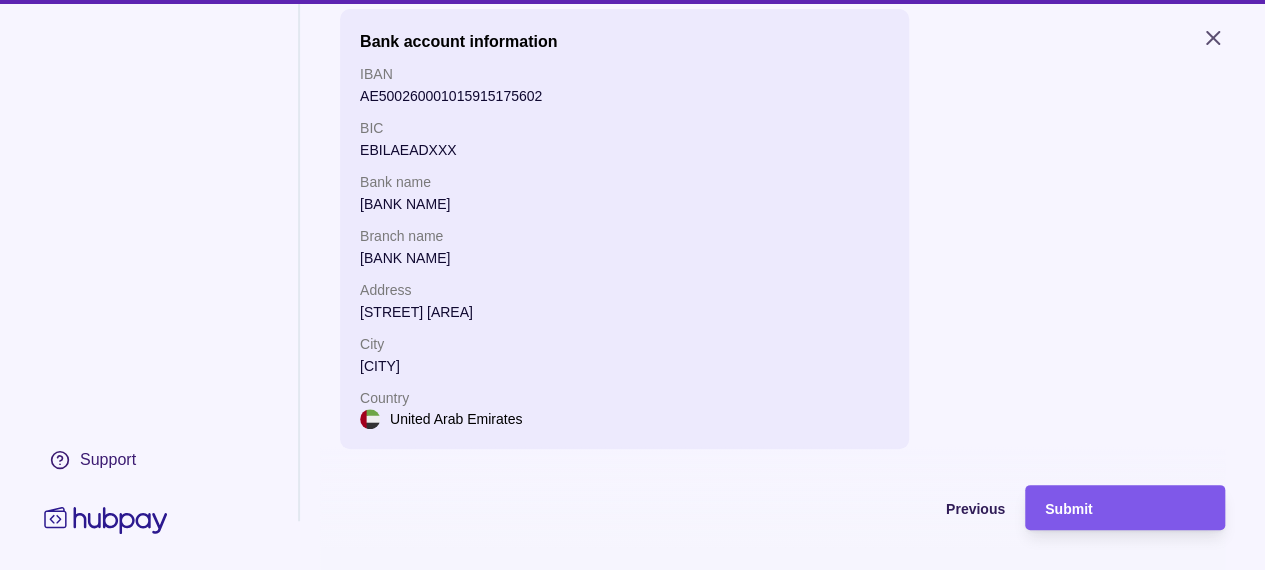 click on "Submit" at bounding box center (1125, 508) 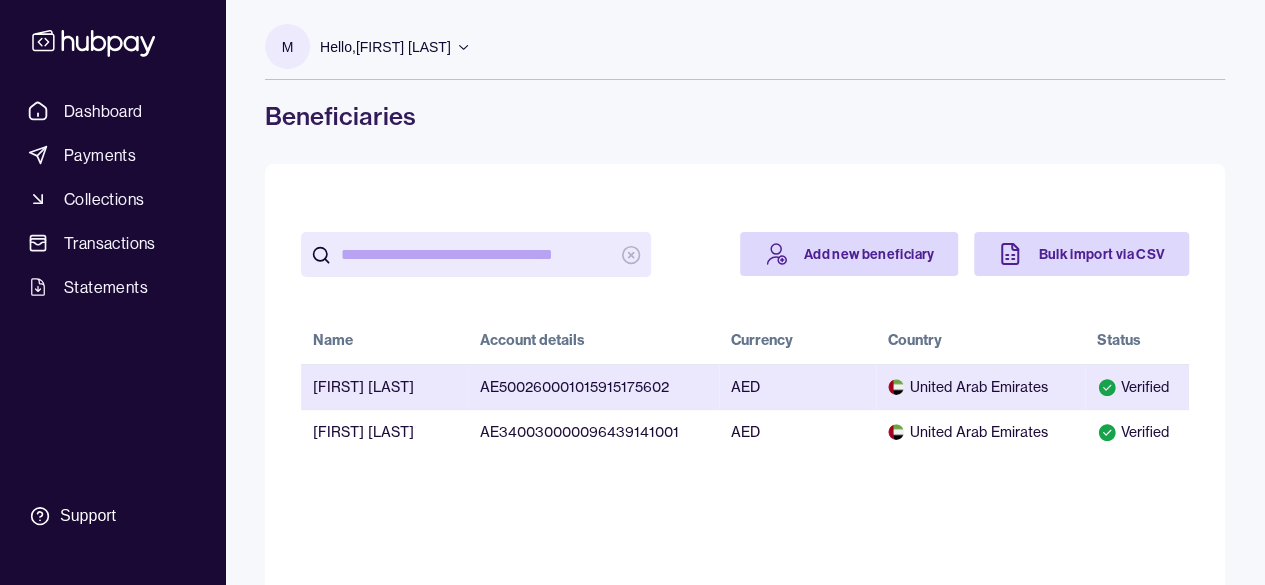 click on "AE500260001015915175602" at bounding box center [593, 386] 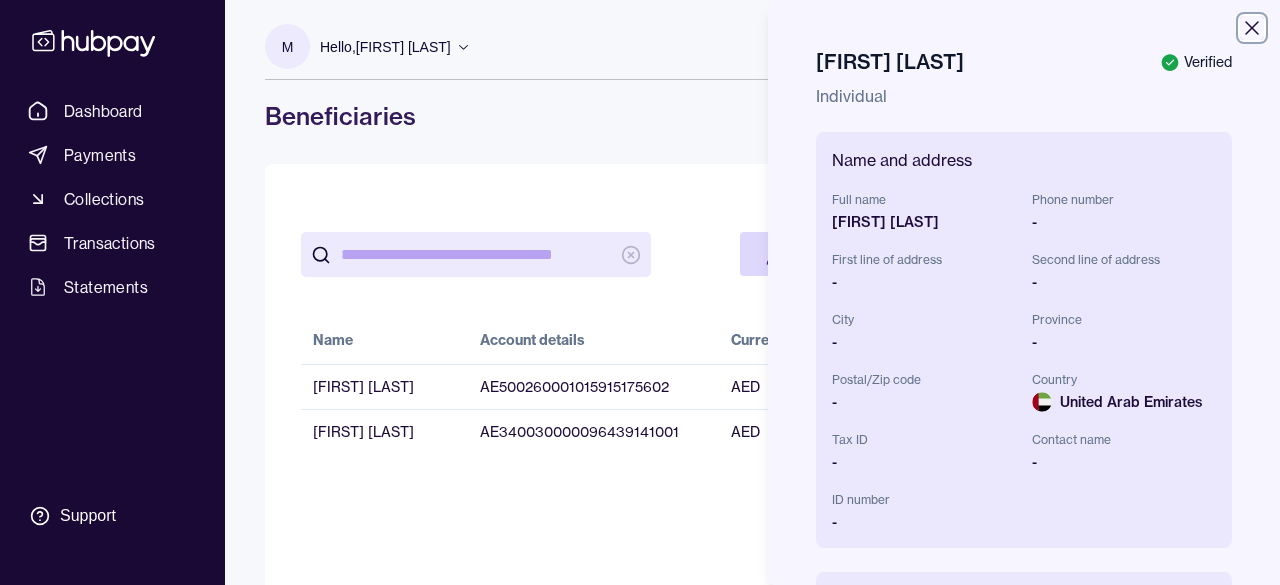 click 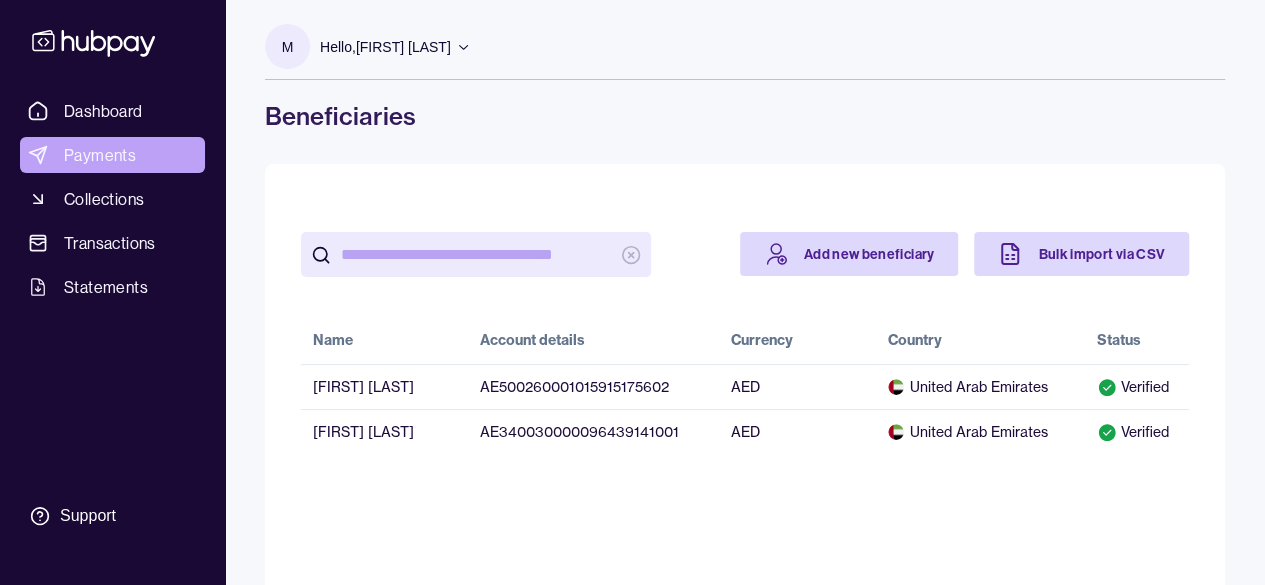 click on "Payments" at bounding box center (100, 155) 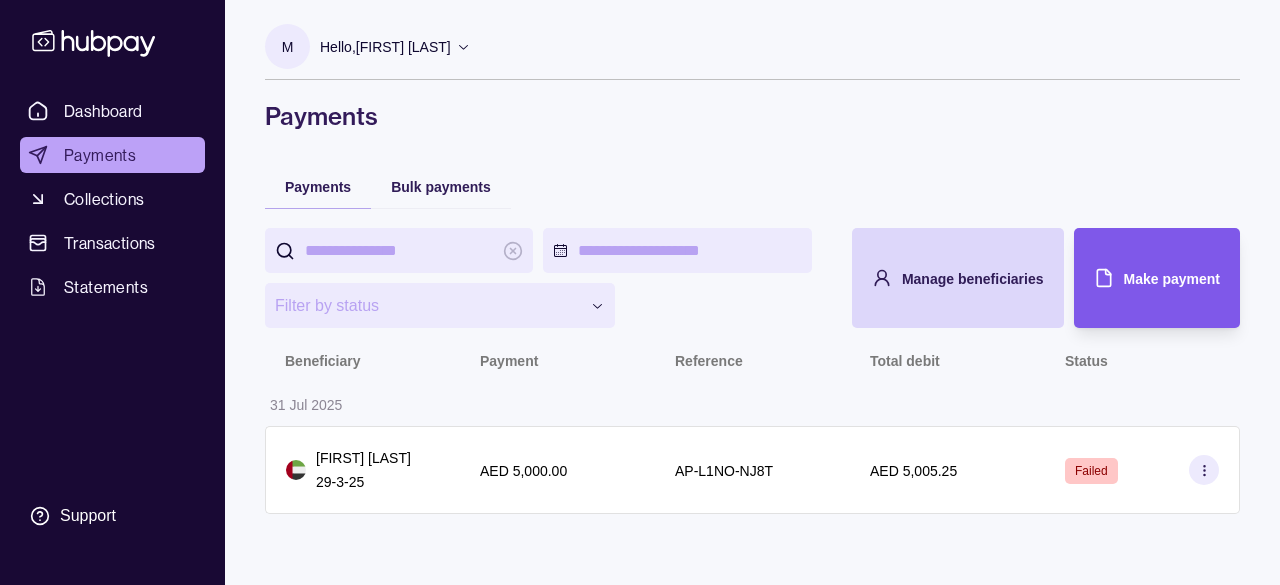 click on "Make payment" at bounding box center (1172, 279) 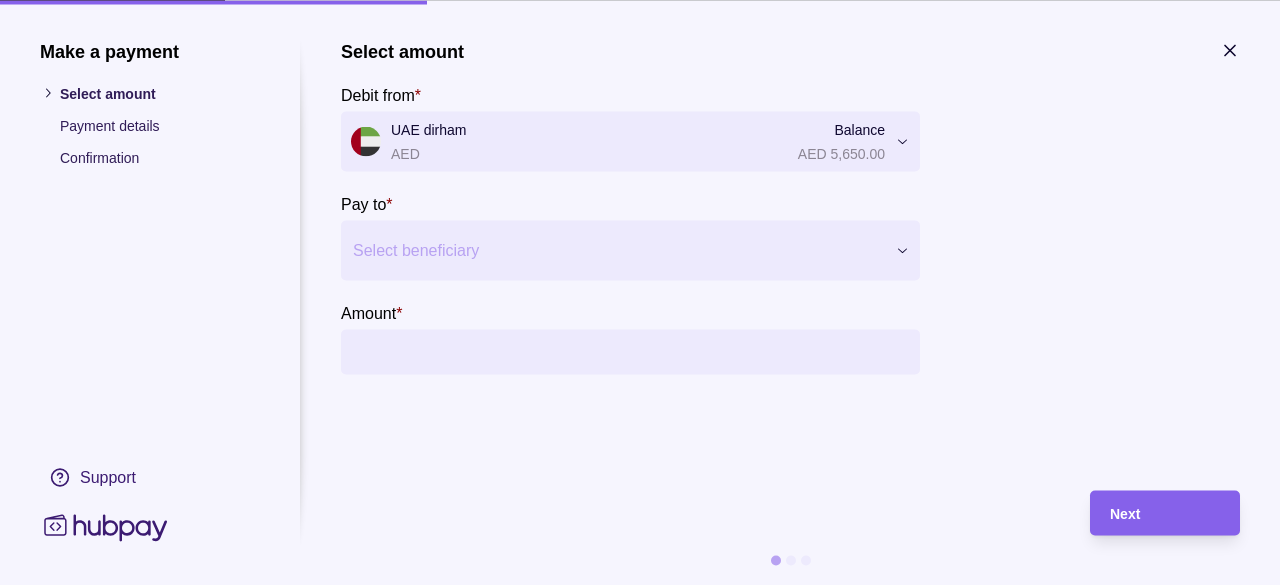 click at bounding box center (618, 250) 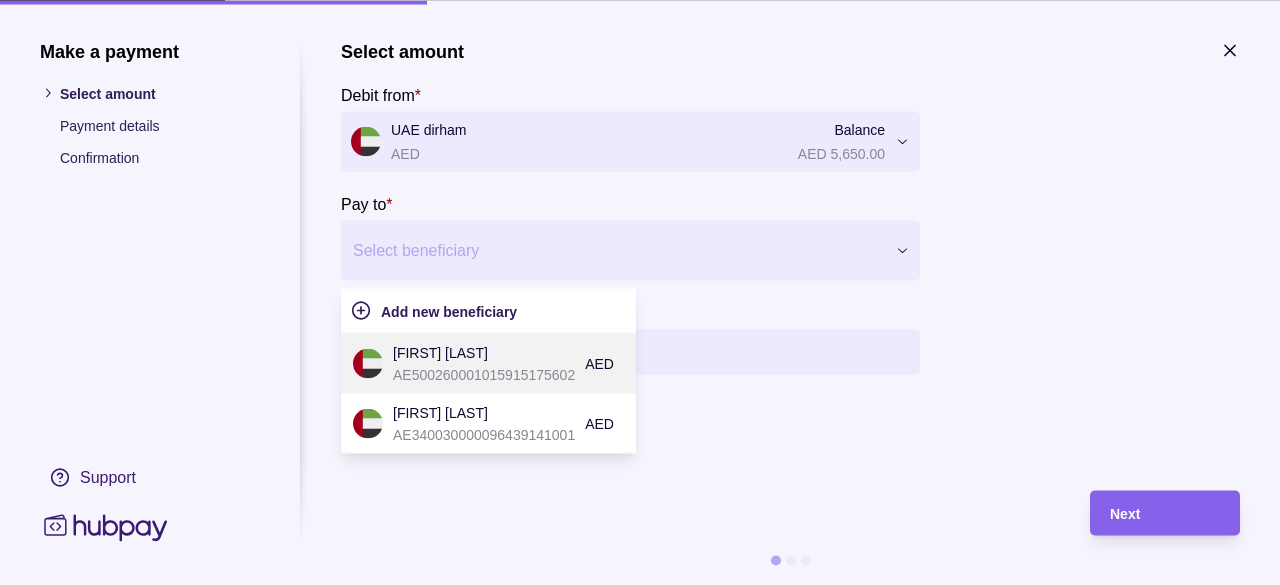 click on "AE500260001015915175602" at bounding box center (484, 374) 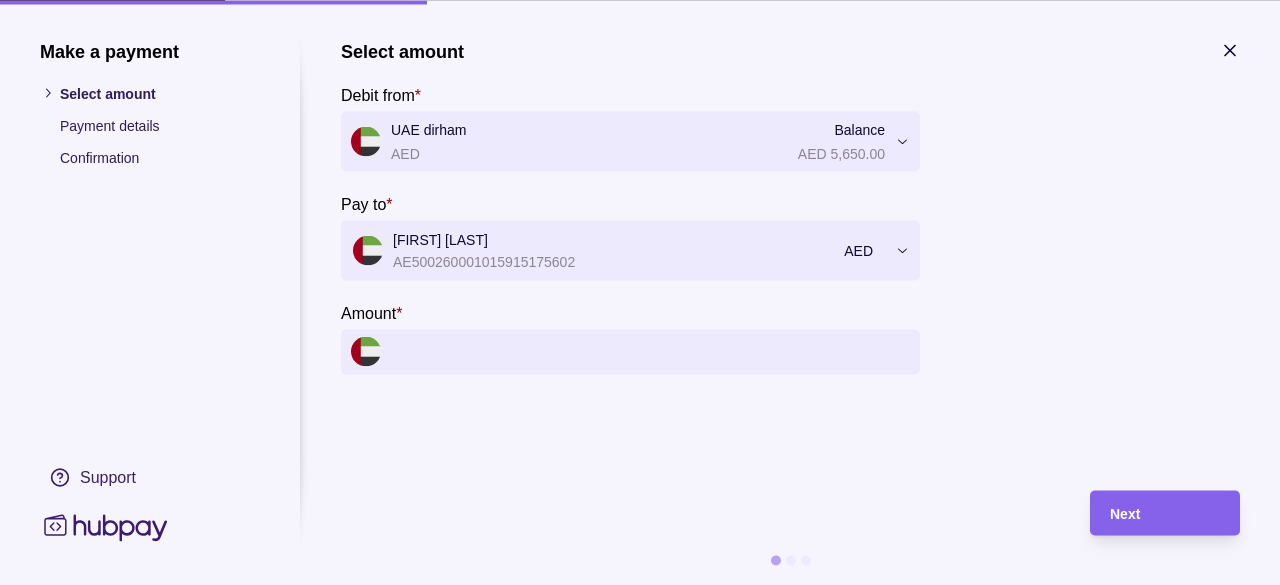 click on "Amount  *" at bounding box center [650, 351] 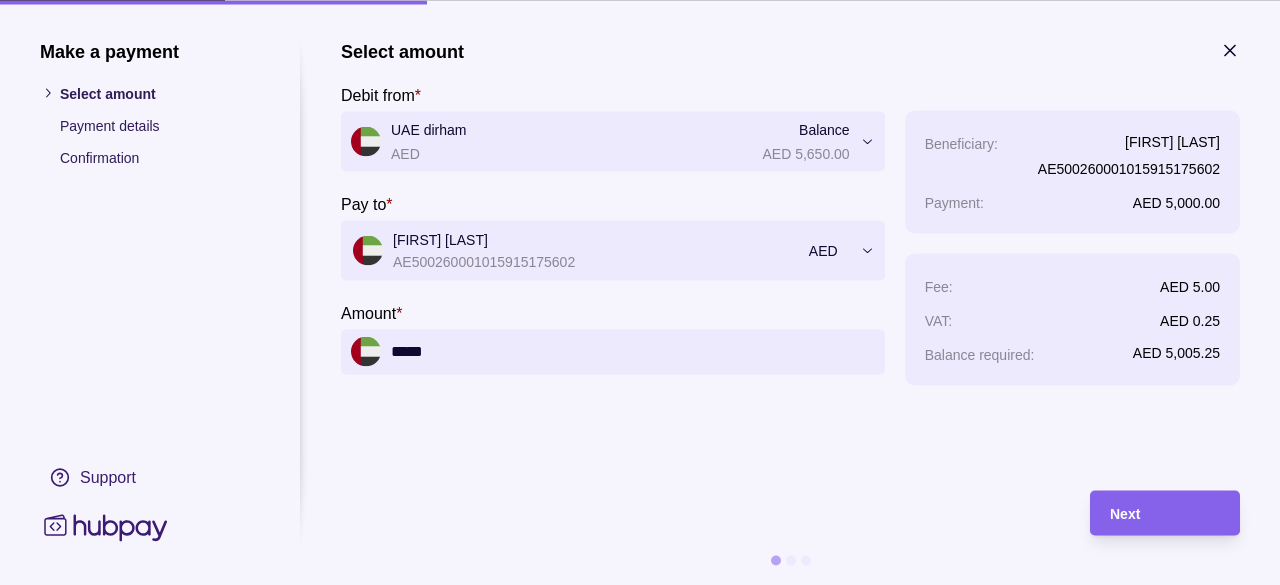 type on "*****" 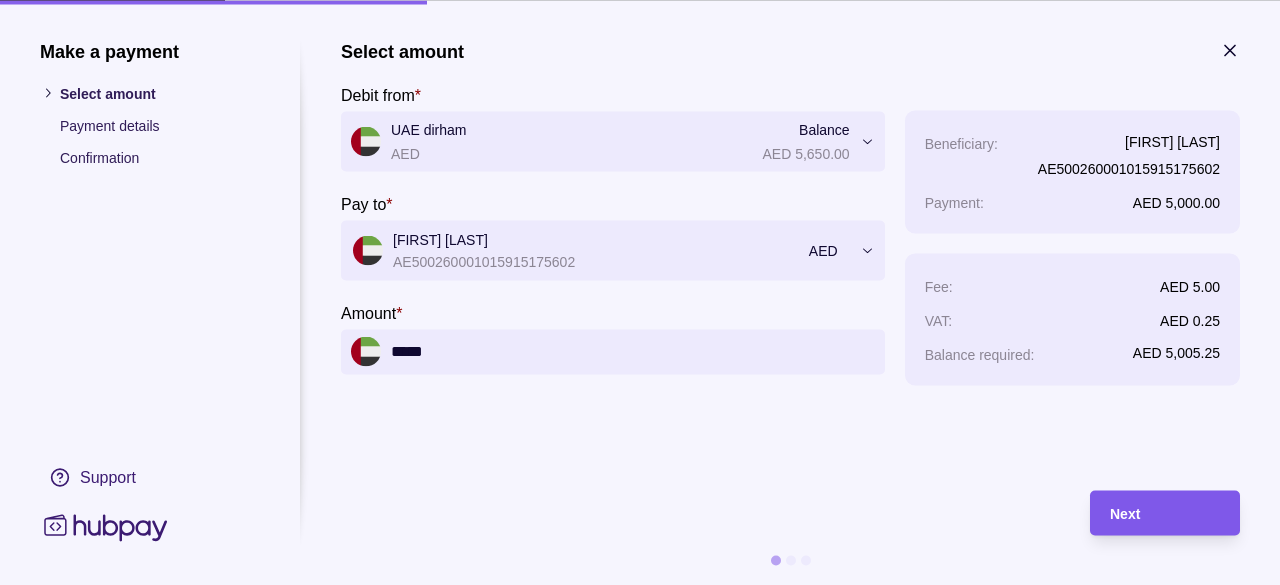 click on "Next" at bounding box center [1165, 513] 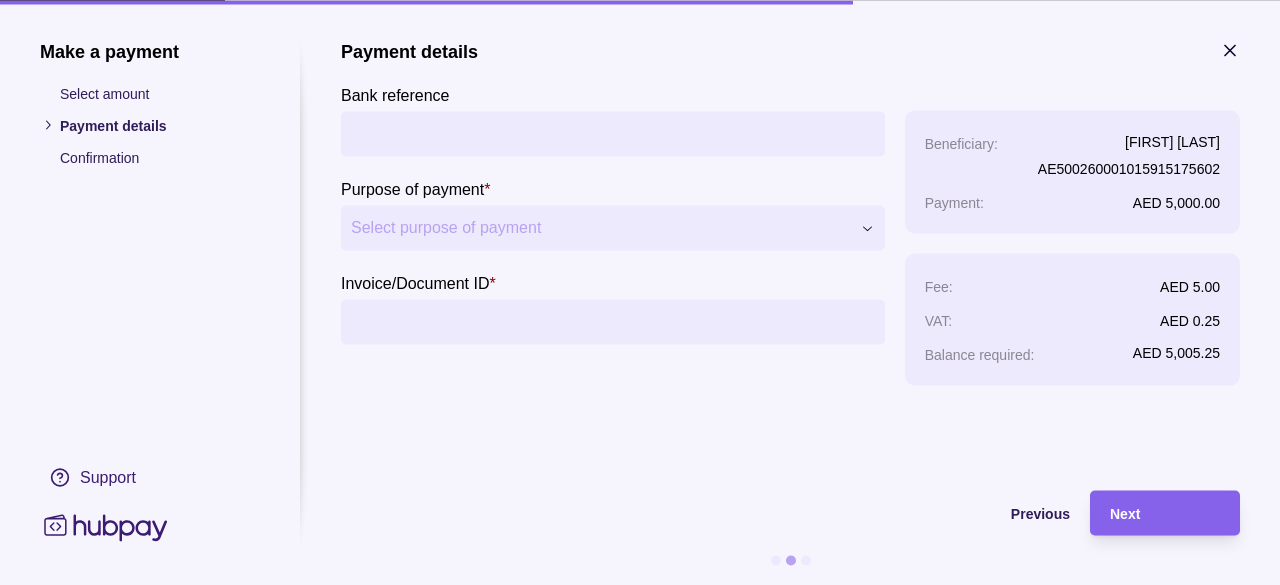 click on "Bank reference" at bounding box center [613, 133] 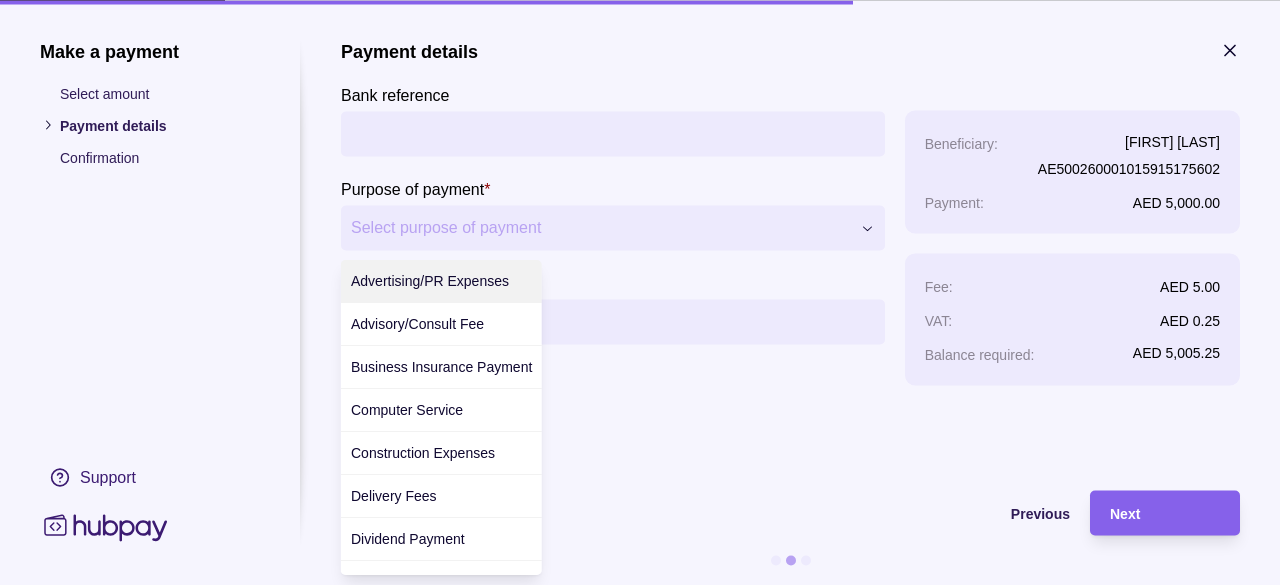 click on "**********" at bounding box center (640, 585) 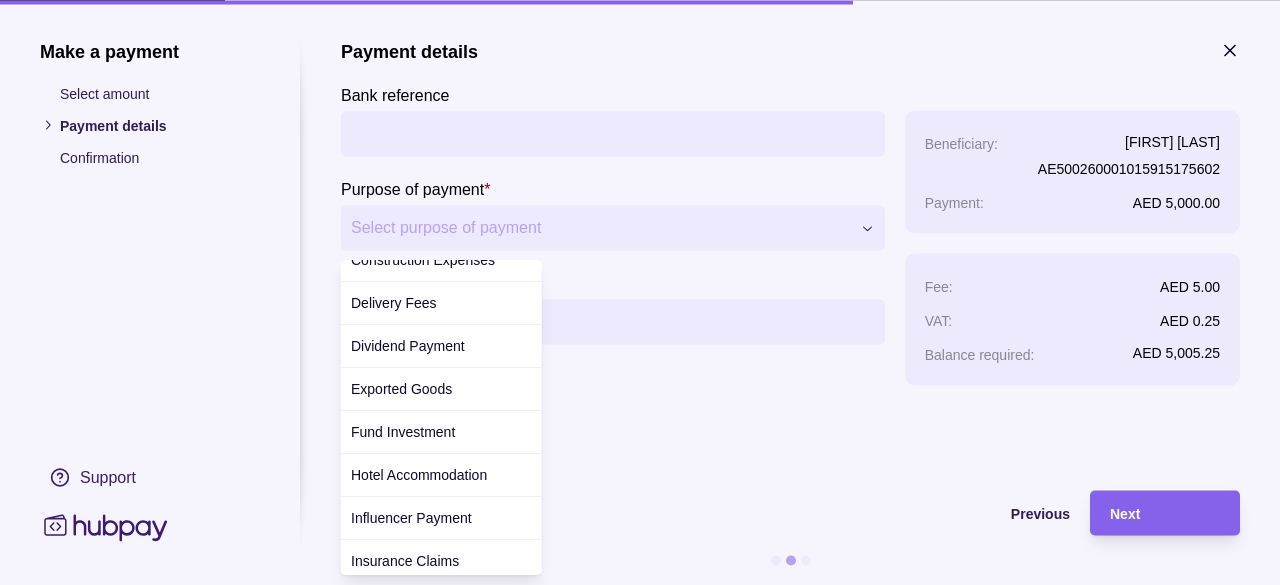 scroll, scrollTop: 200, scrollLeft: 0, axis: vertical 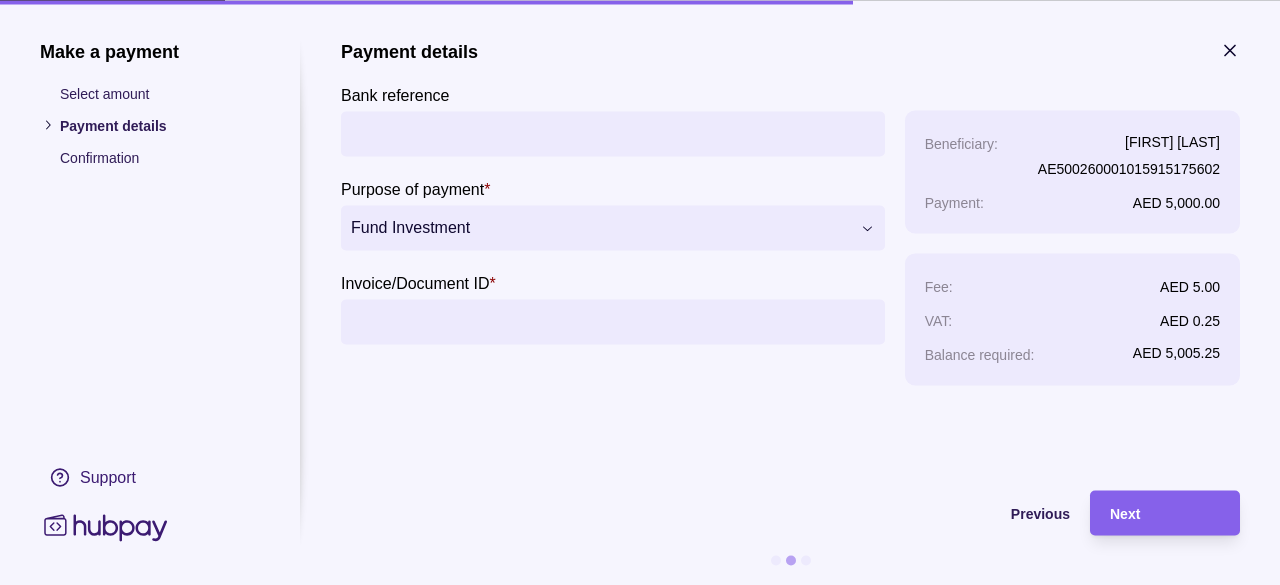 click on "Invoice/Document ID  *" at bounding box center (613, 321) 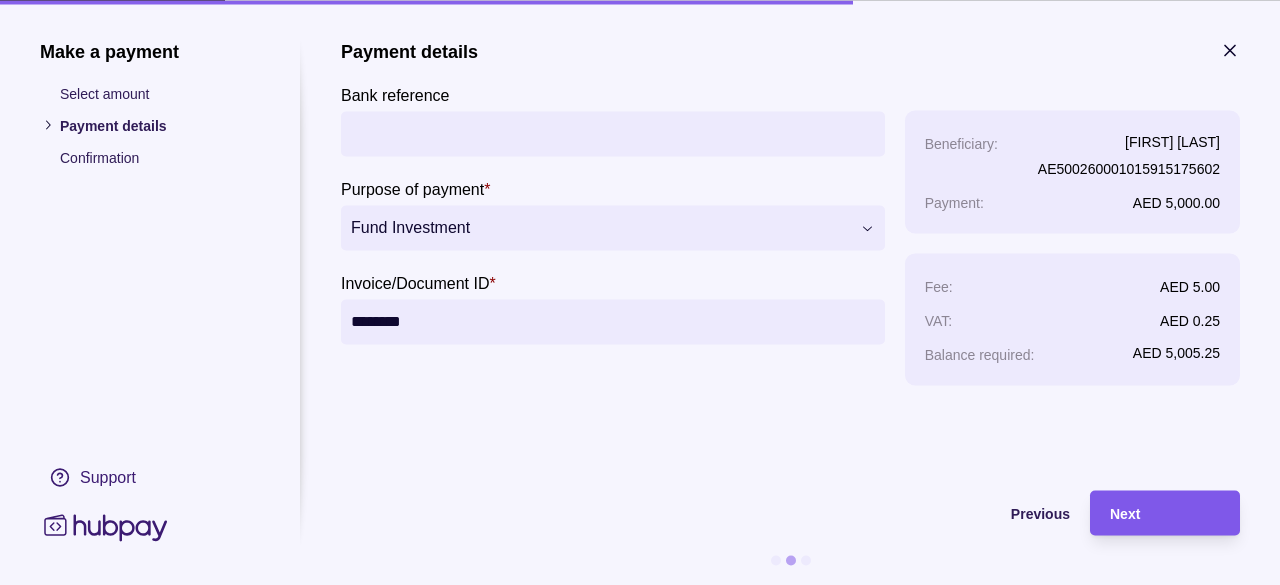 type on "********" 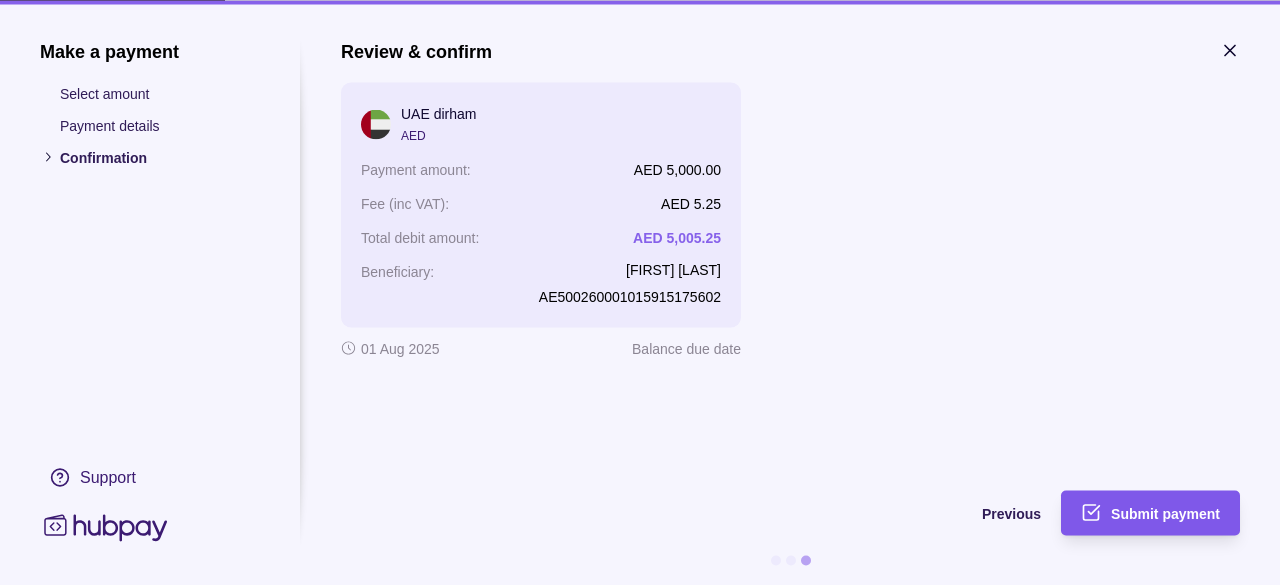 click on "Submit payment" at bounding box center (1165, 514) 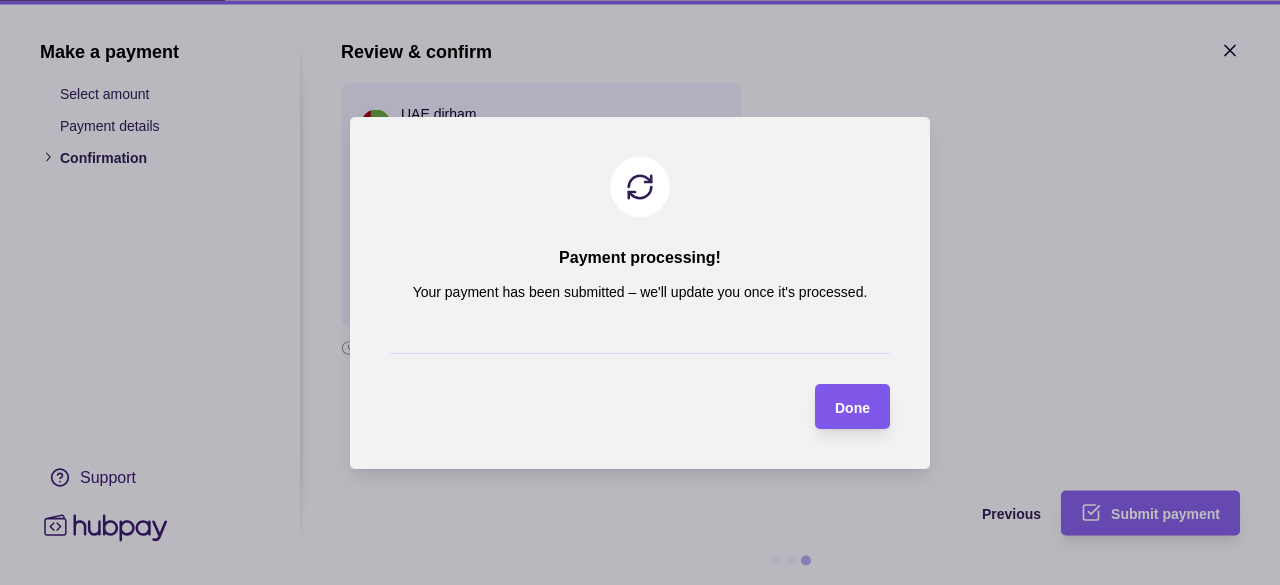 click on "Done" at bounding box center (852, 407) 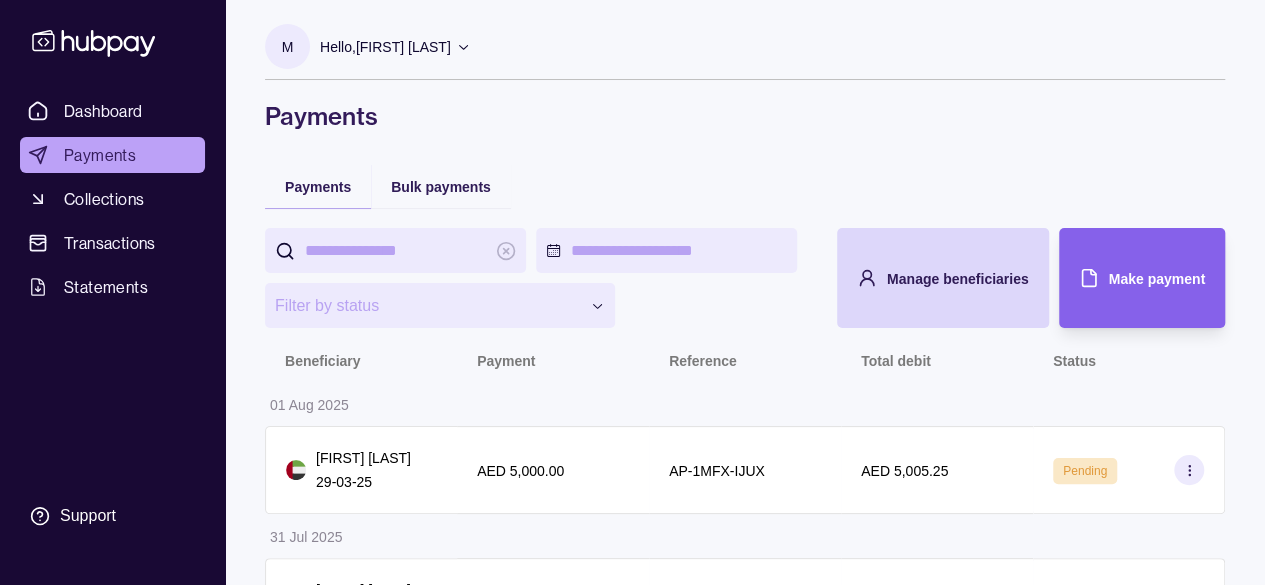 click on "**********" at bounding box center [745, 415] 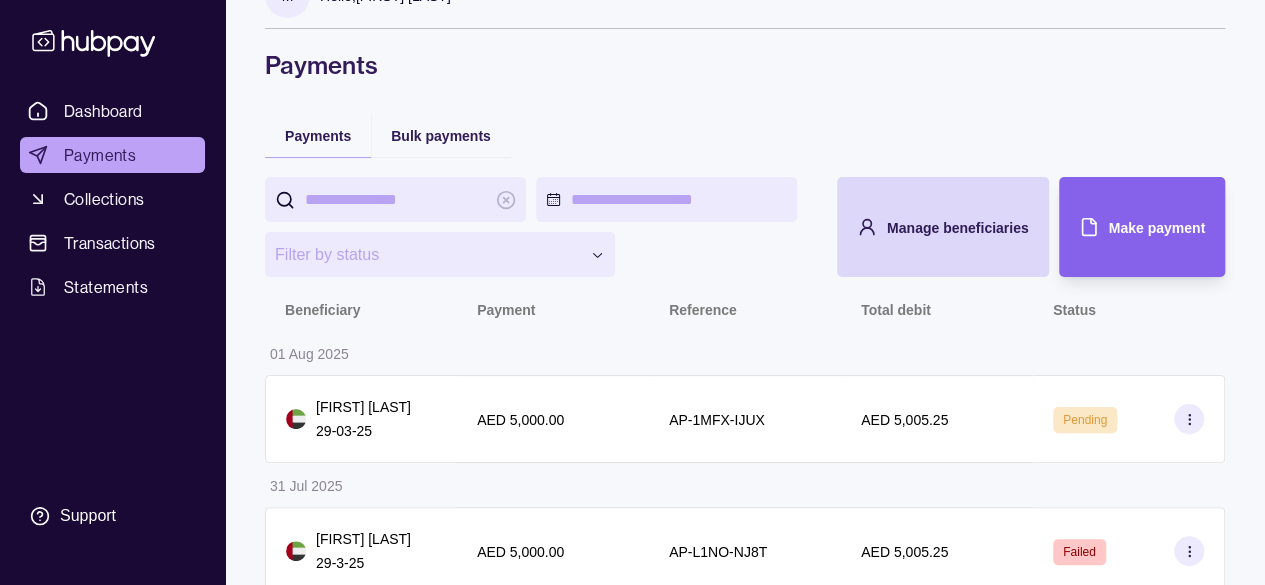 scroll, scrollTop: 79, scrollLeft: 0, axis: vertical 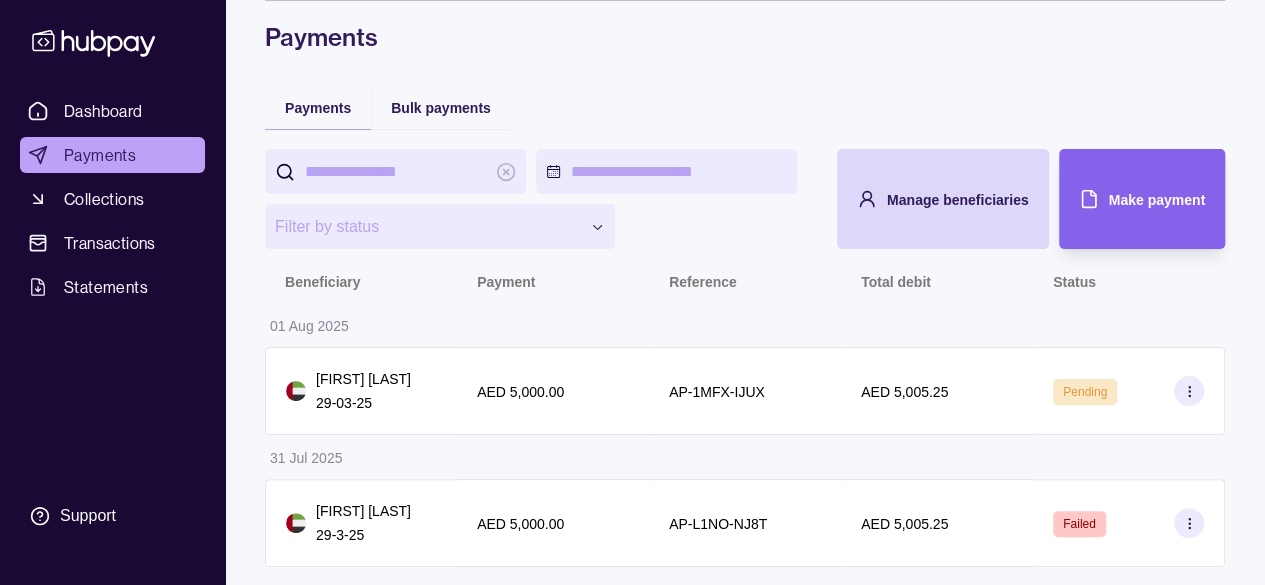 click on "**********" at bounding box center [745, 254] 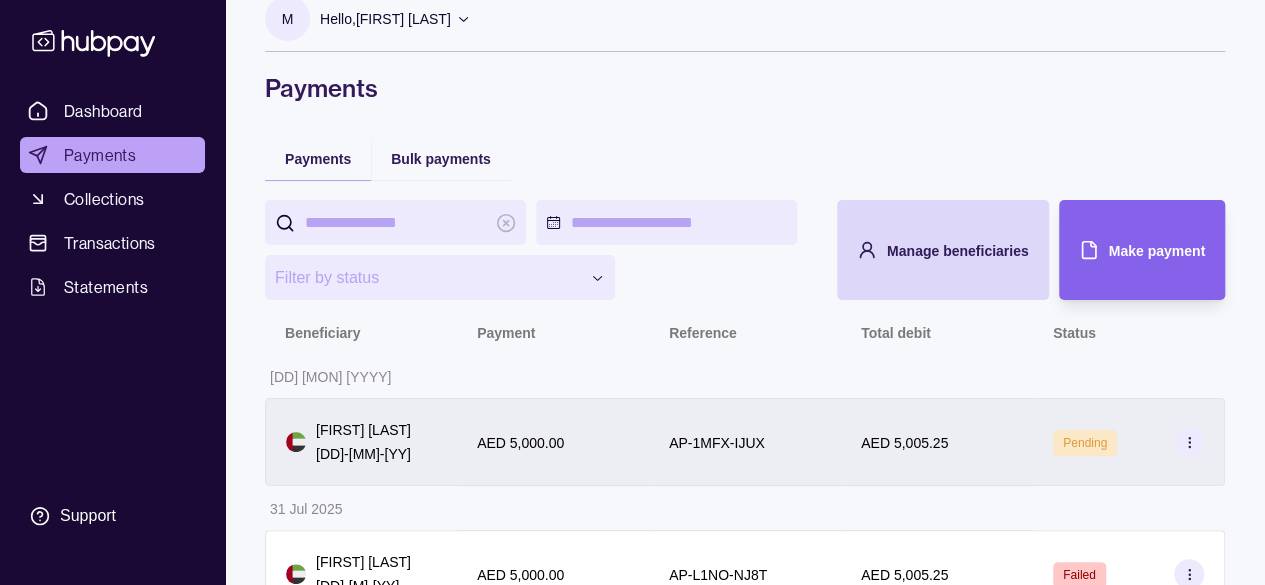 scroll, scrollTop: 79, scrollLeft: 0, axis: vertical 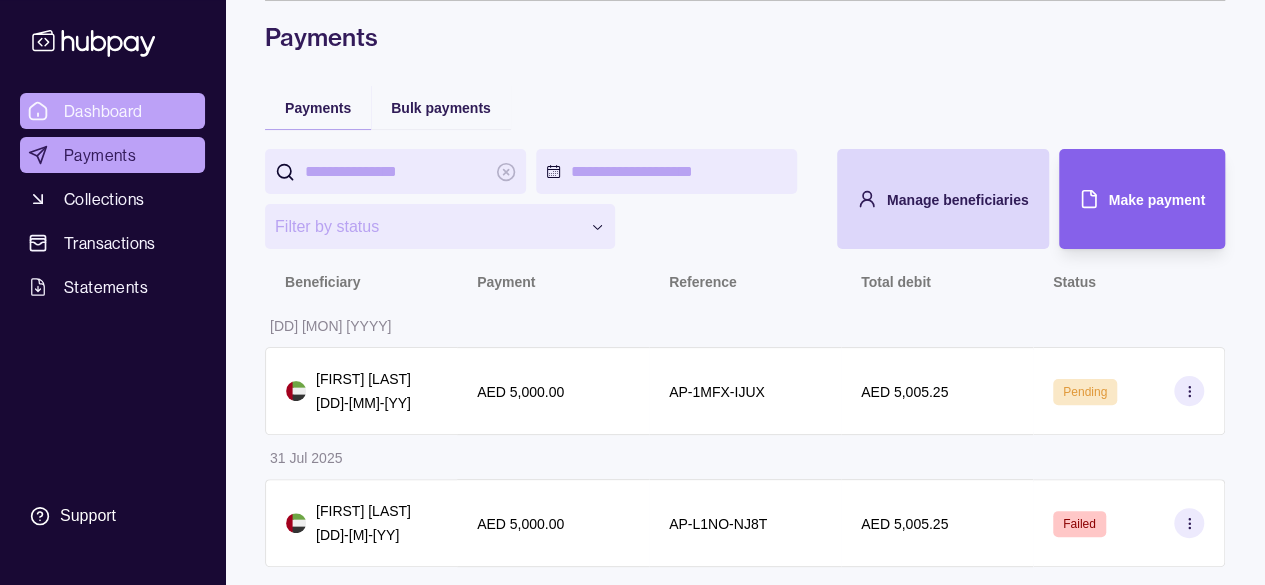 click on "Dashboard" at bounding box center [103, 111] 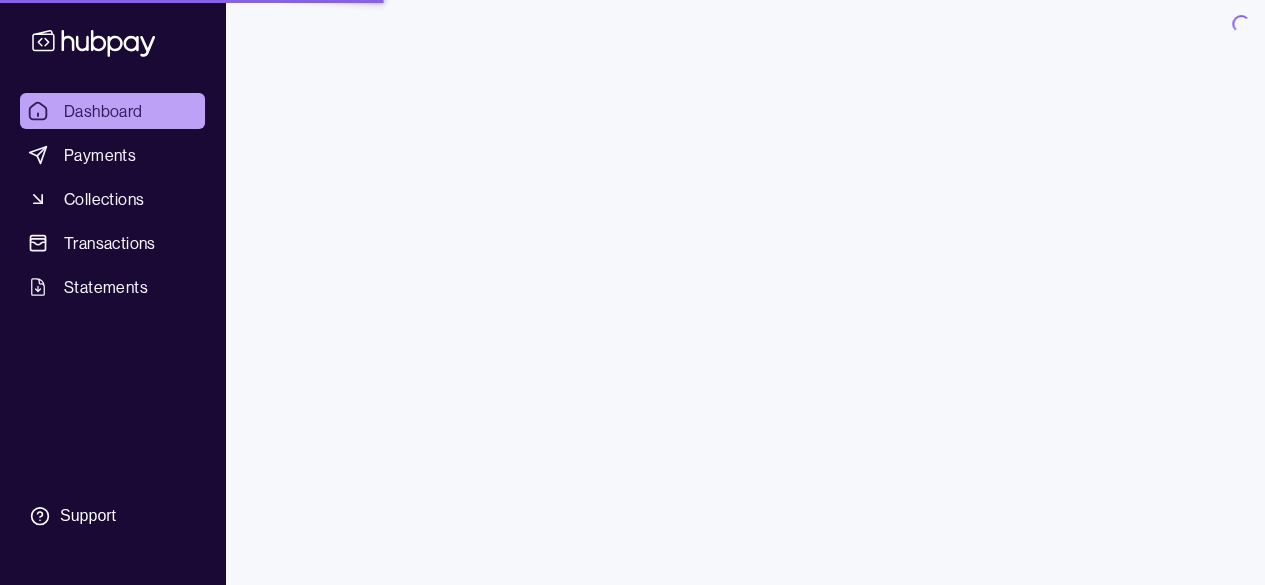 scroll, scrollTop: 0, scrollLeft: 0, axis: both 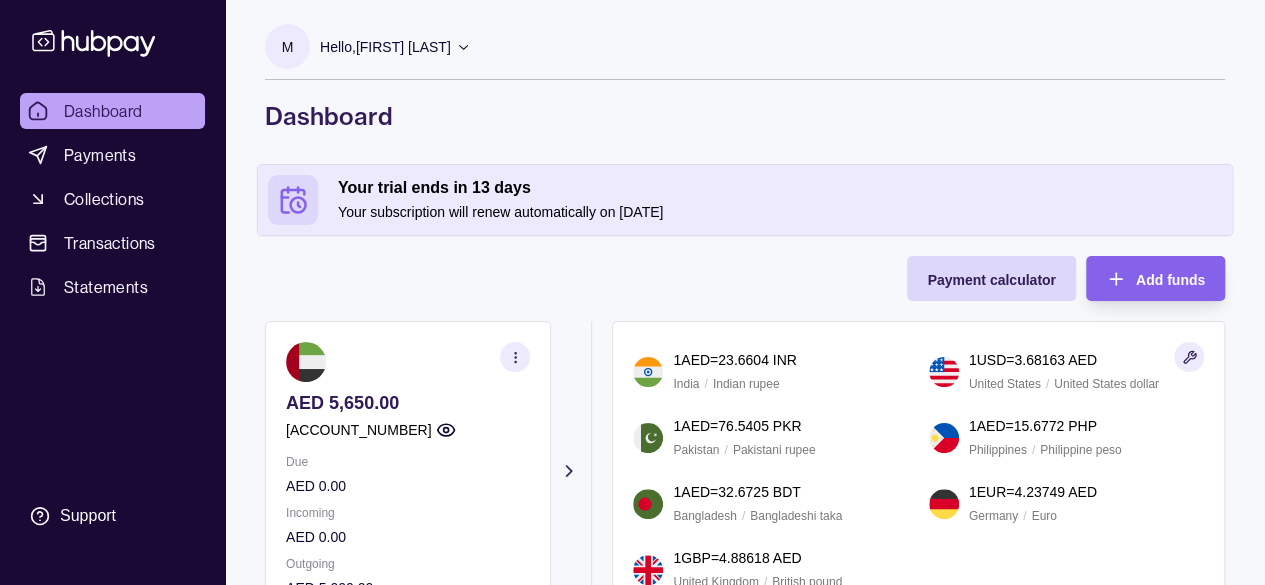 click on "Hello,  [FIRST] [LAST]" at bounding box center (385, 47) 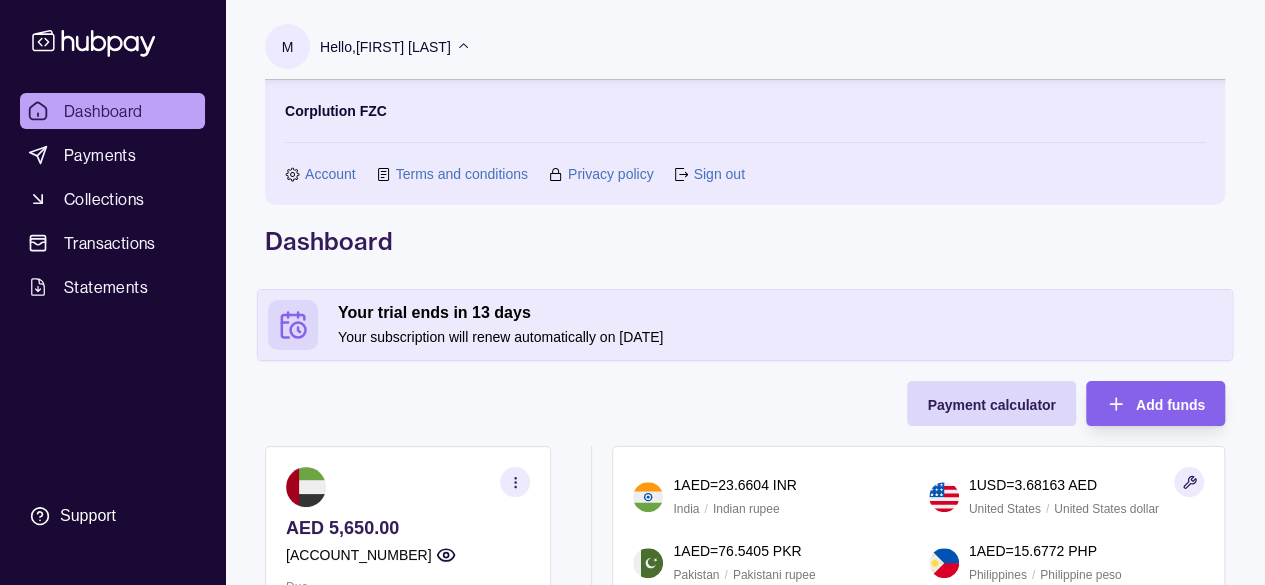 click on "Sign out" at bounding box center [718, 174] 